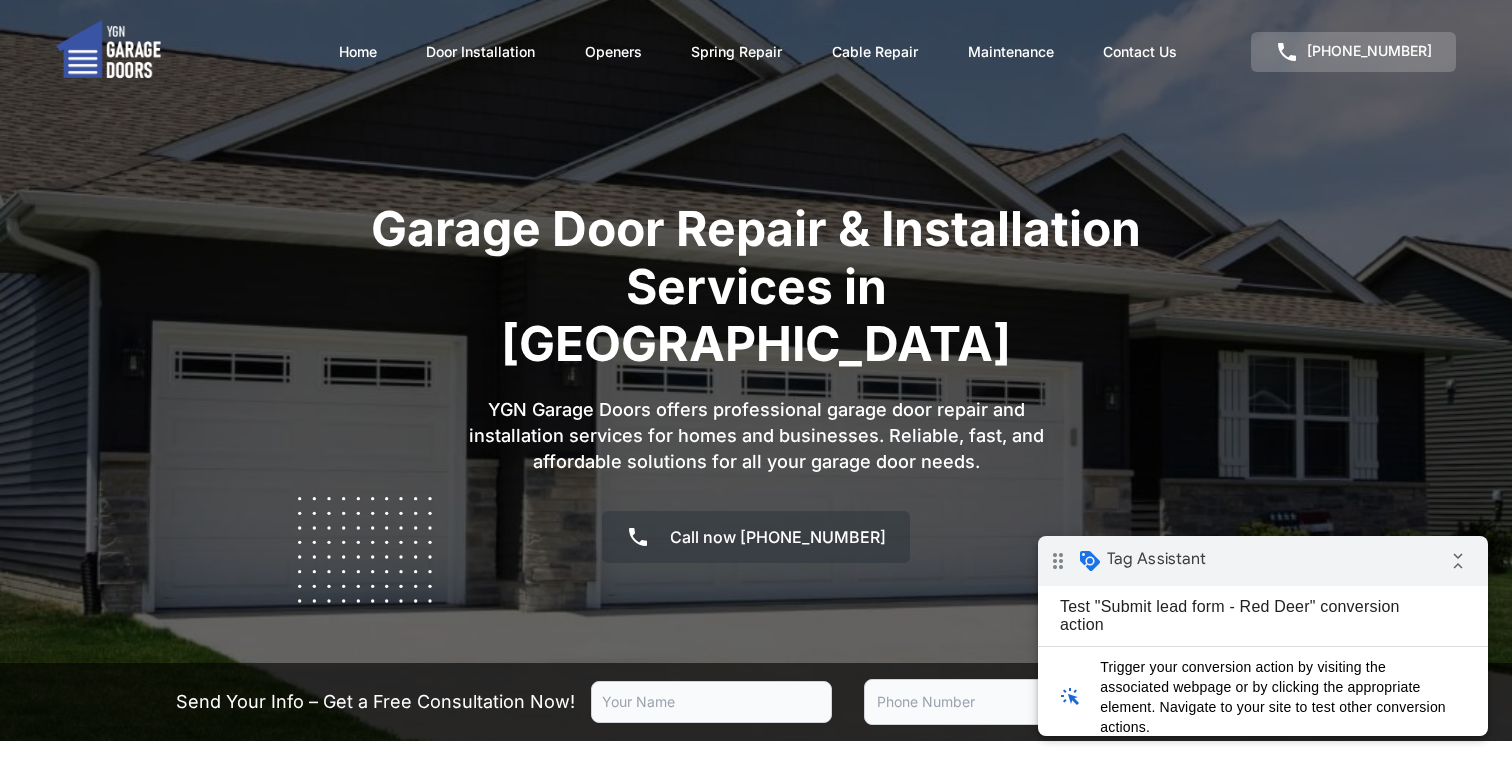 scroll, scrollTop: 0, scrollLeft: 0, axis: both 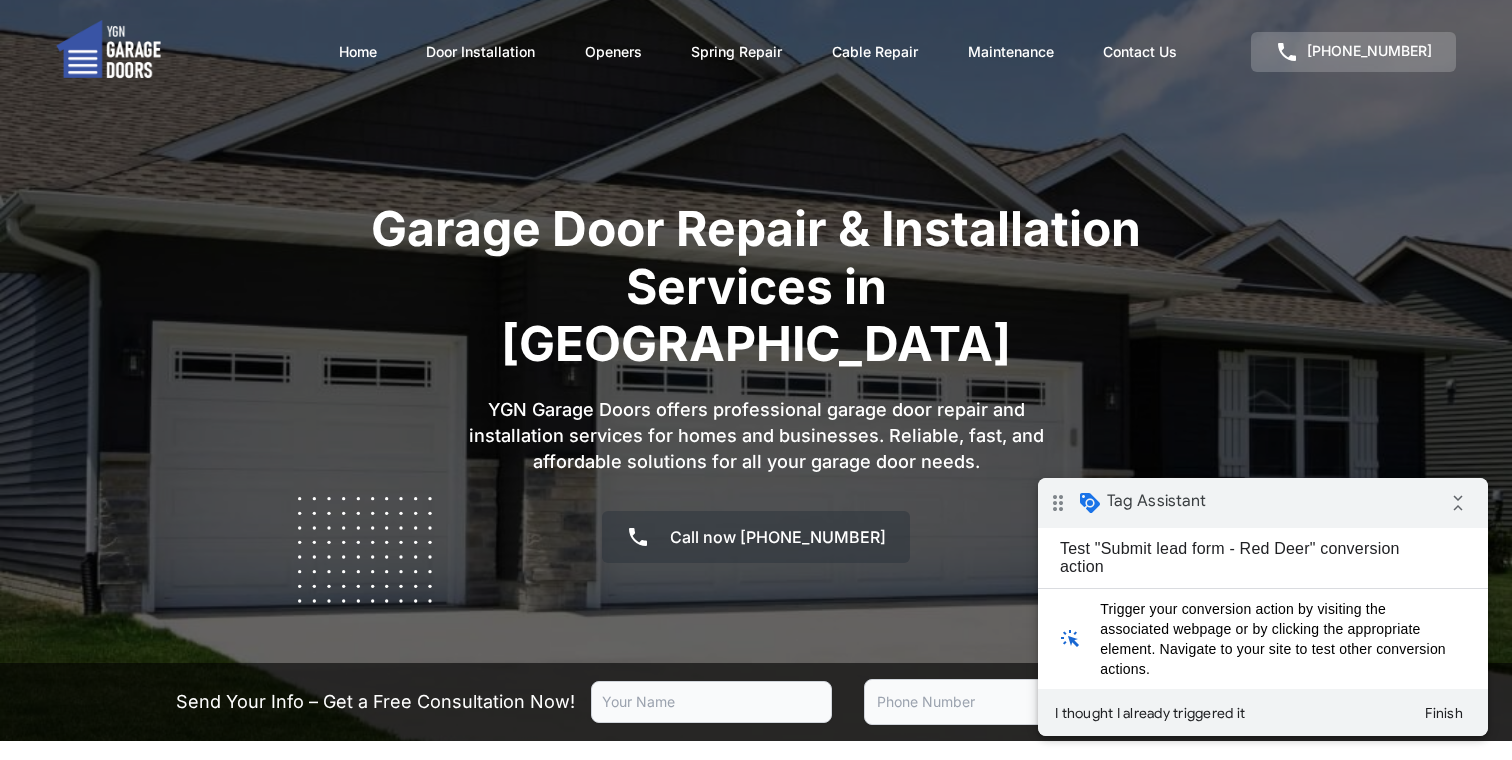 click at bounding box center (711, 702) 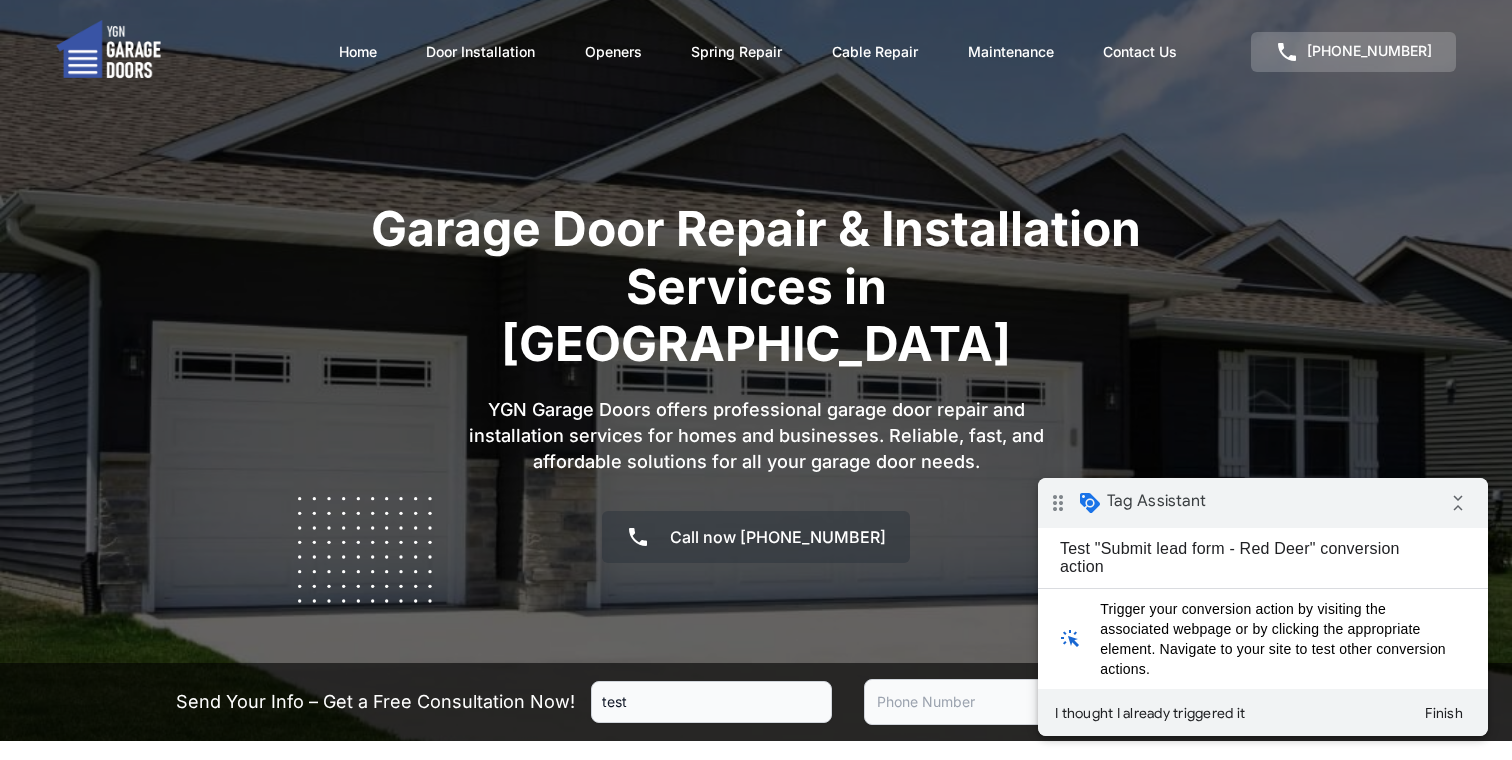 type on "test" 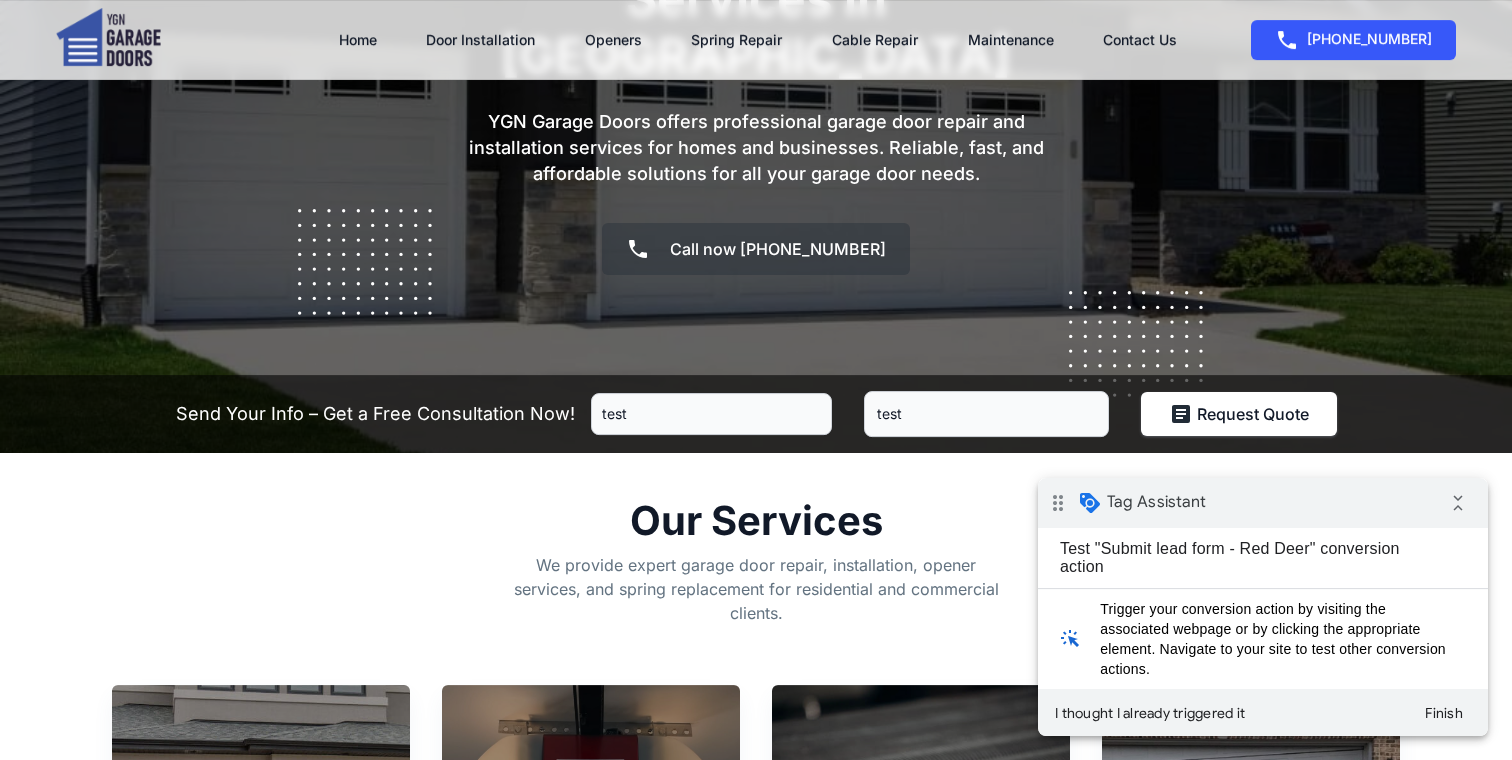 scroll, scrollTop: 304, scrollLeft: 0, axis: vertical 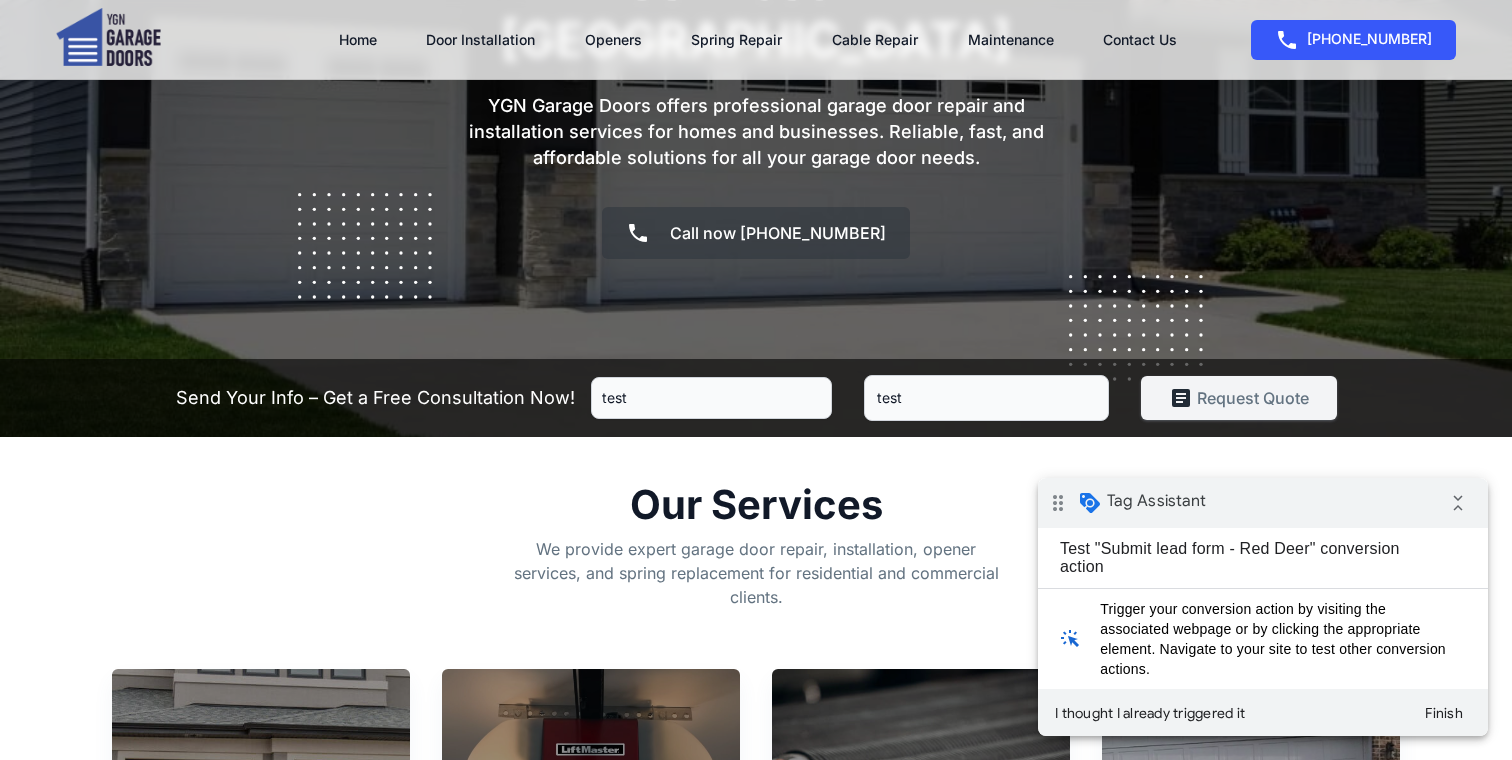 type on "test" 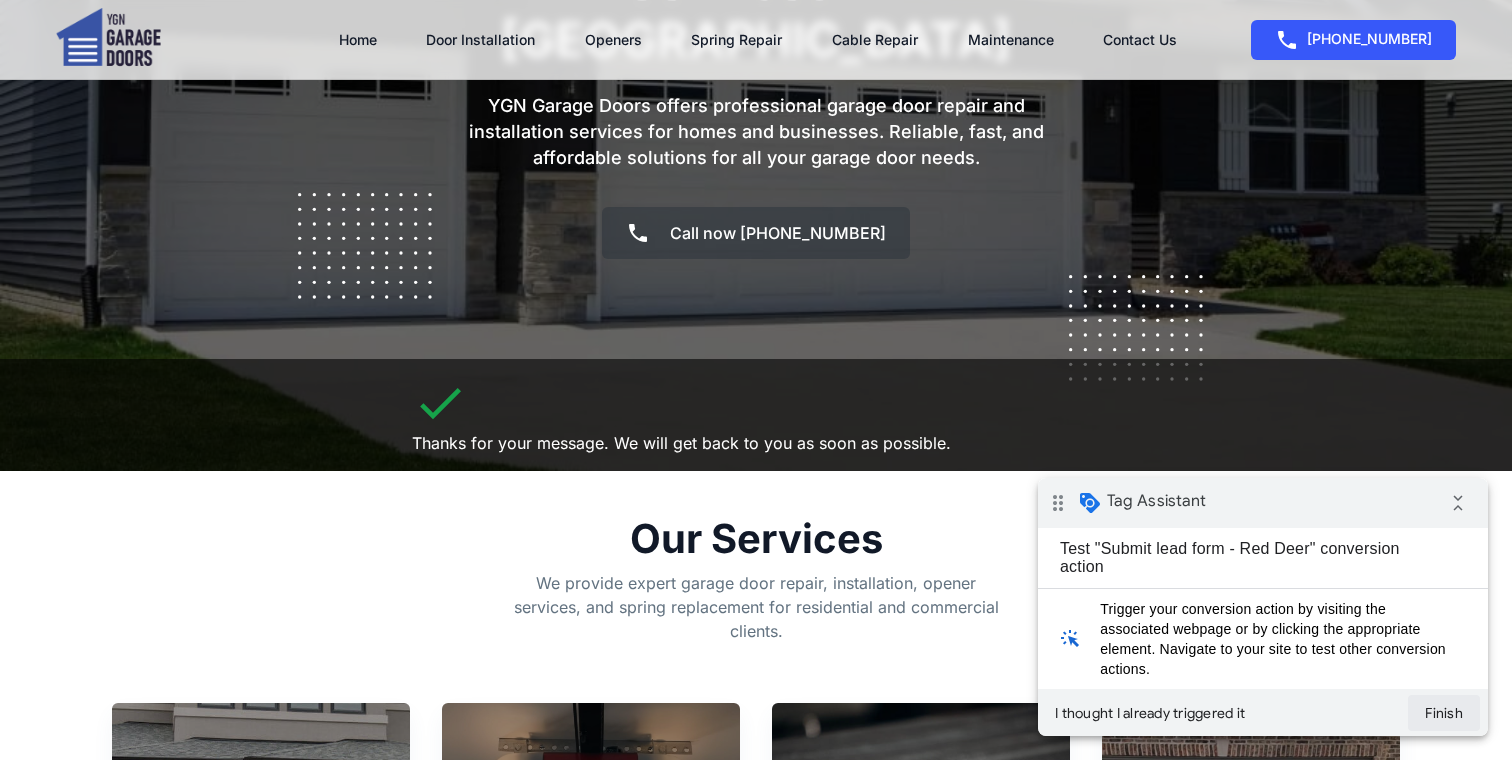 click on "Finish" at bounding box center [1444, 713] 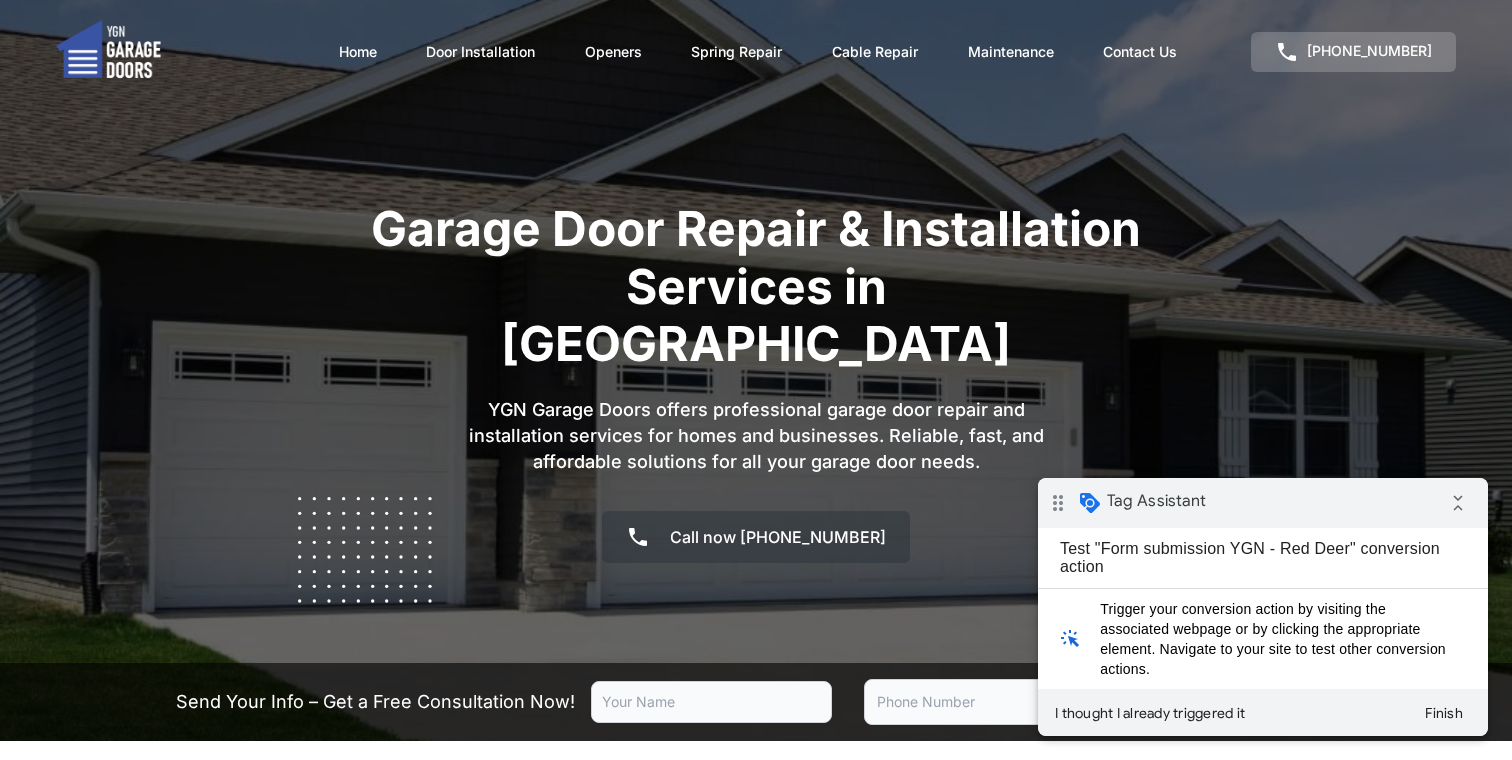 scroll, scrollTop: 0, scrollLeft: 0, axis: both 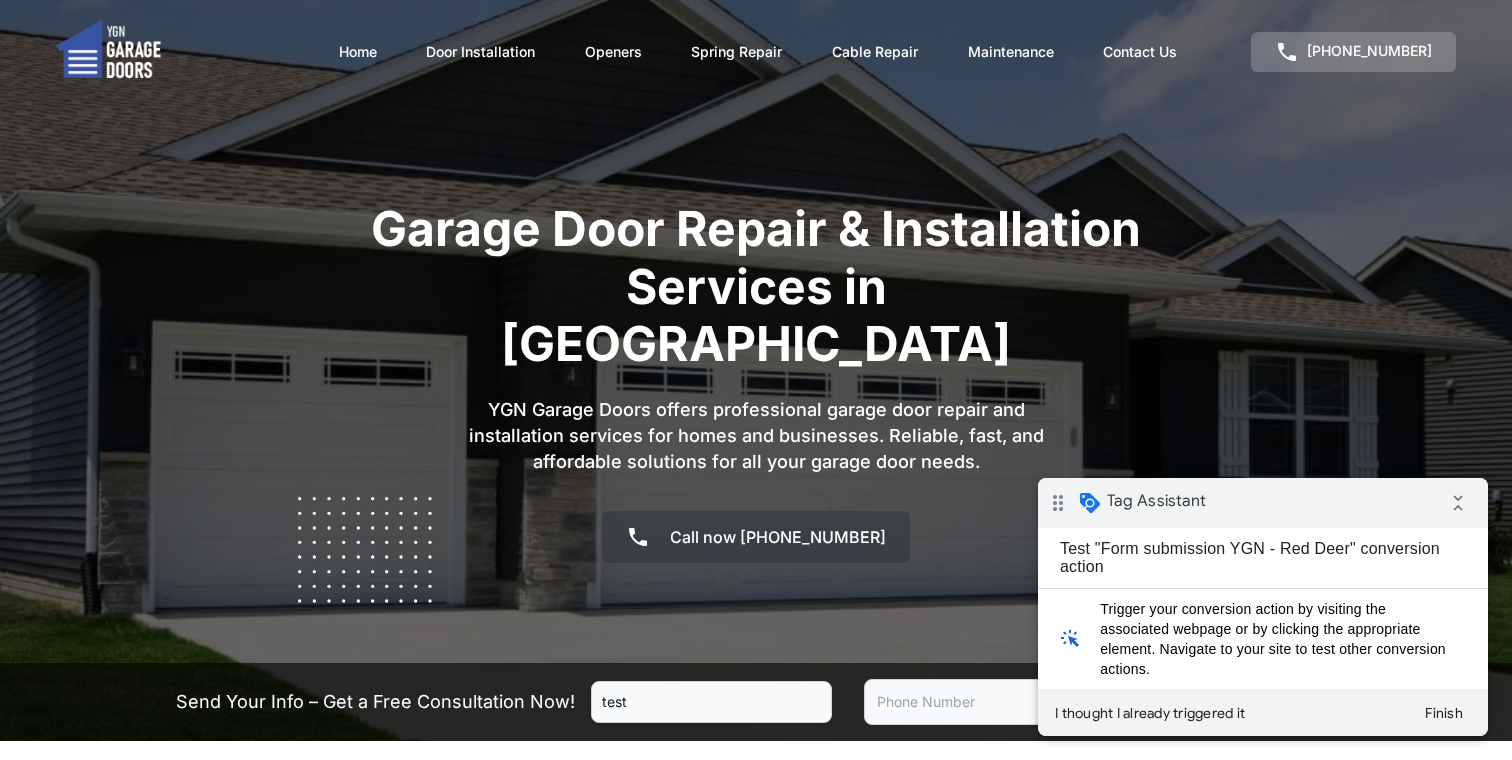 type on "test" 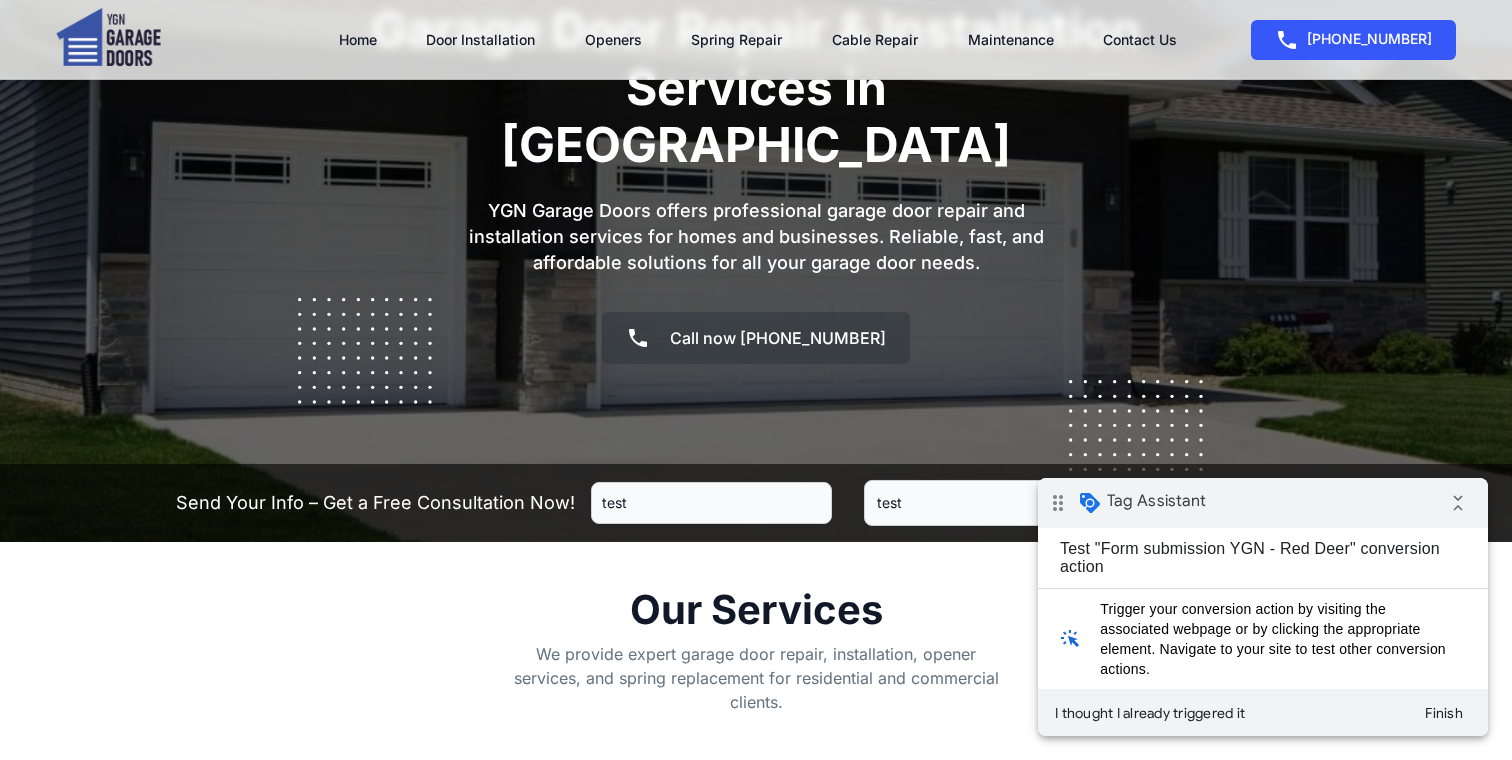 scroll, scrollTop: 288, scrollLeft: 0, axis: vertical 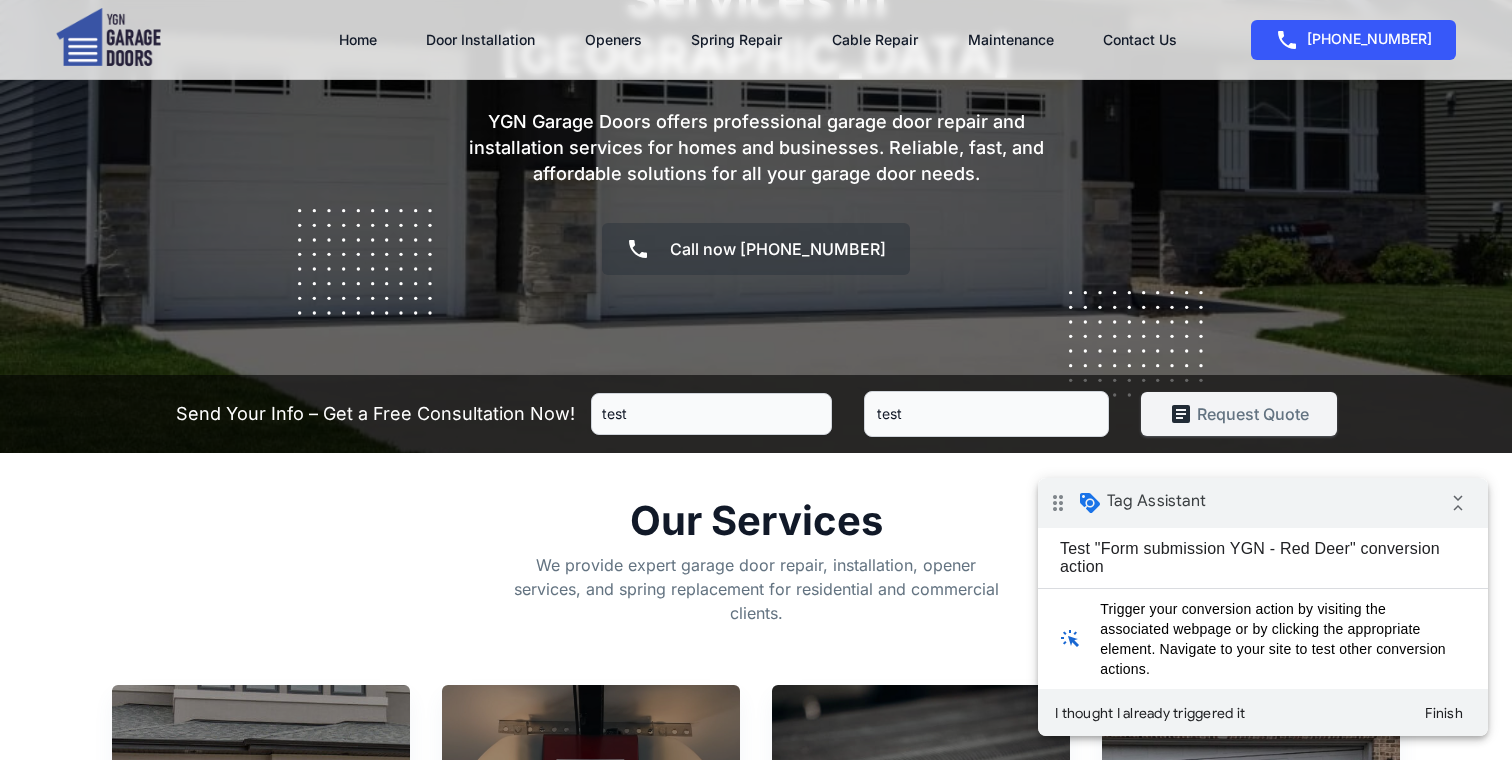 type on "test" 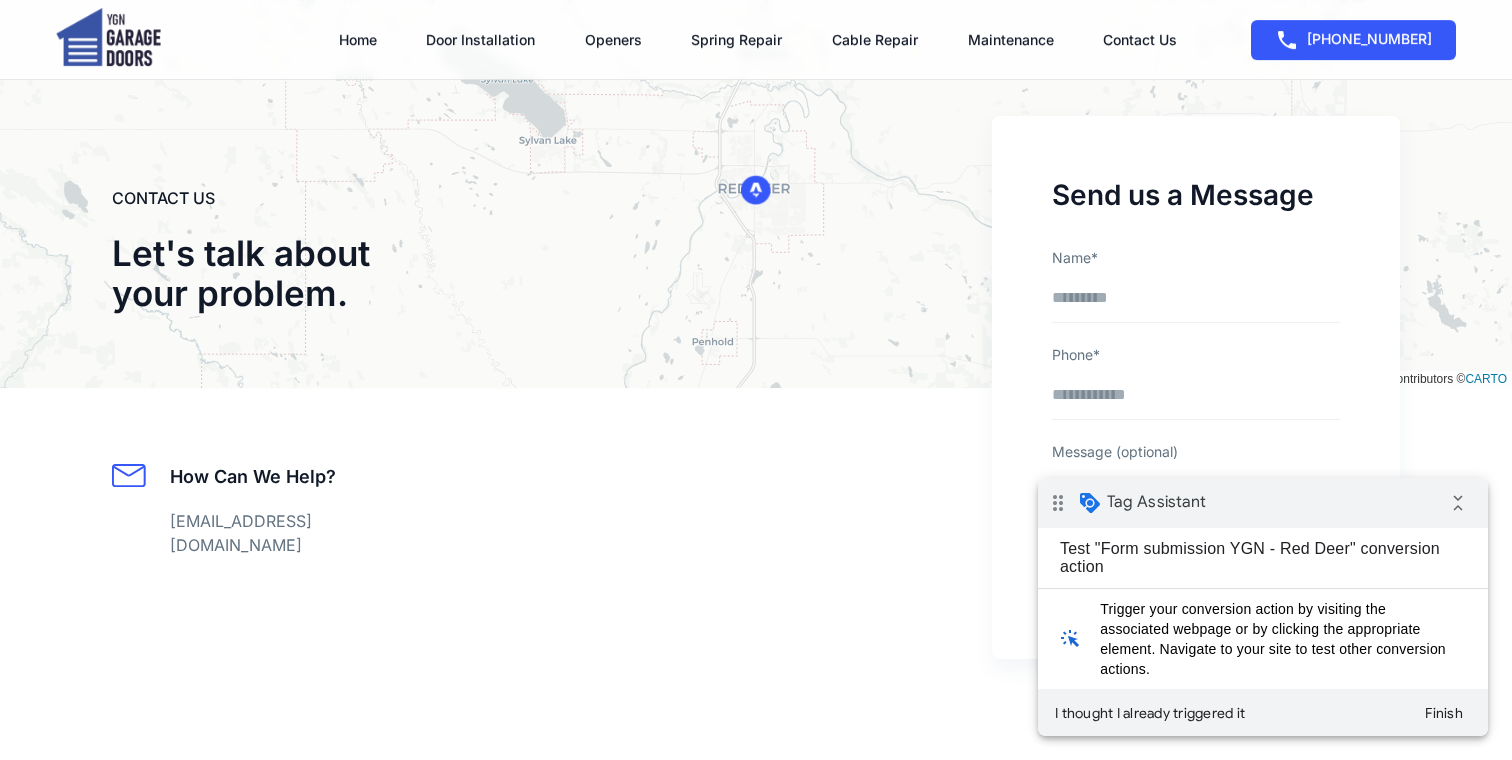 scroll, scrollTop: 5520, scrollLeft: 0, axis: vertical 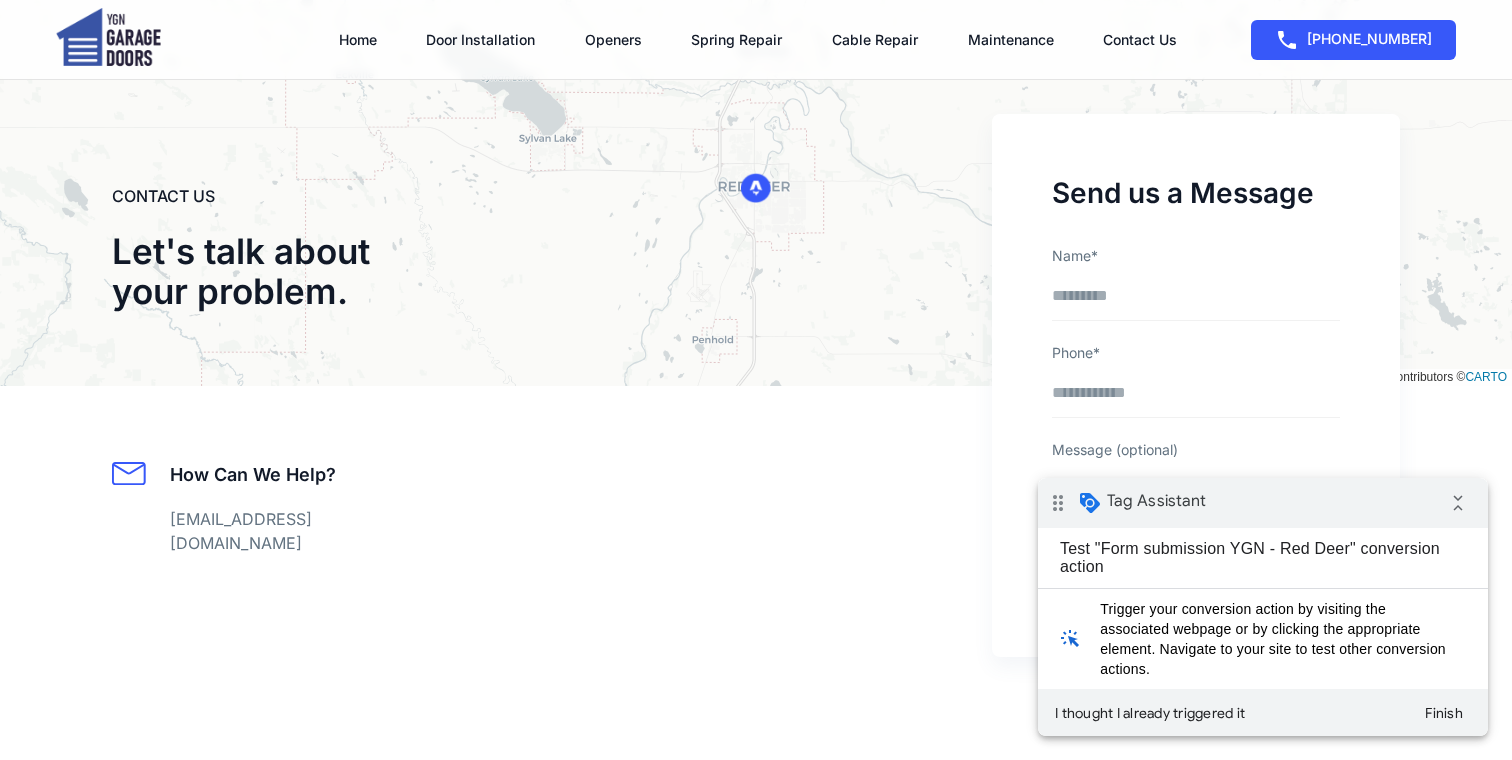 click on "Name*" at bounding box center (1196, 283) 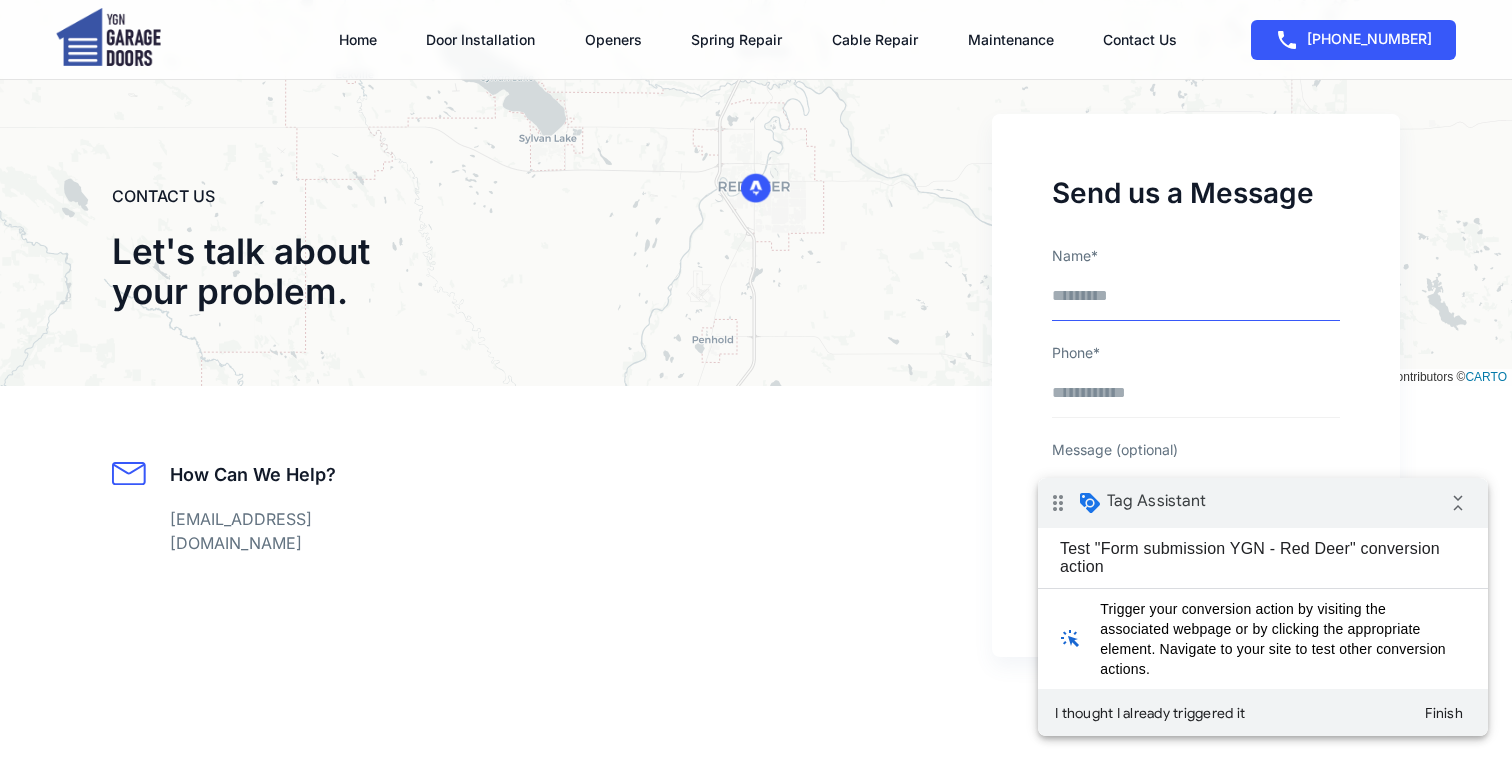 click on "Name*" at bounding box center [1196, 302] 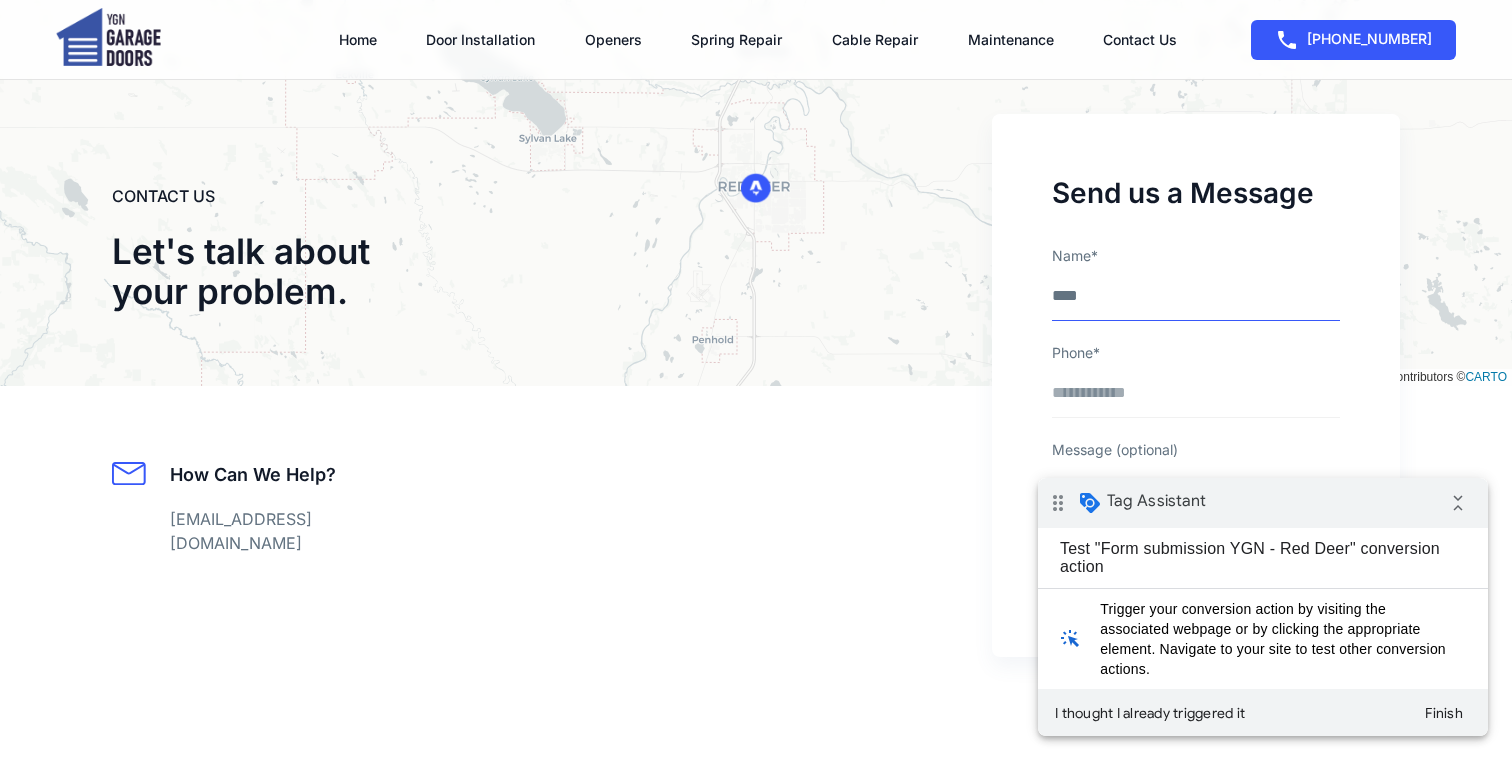 type on "****" 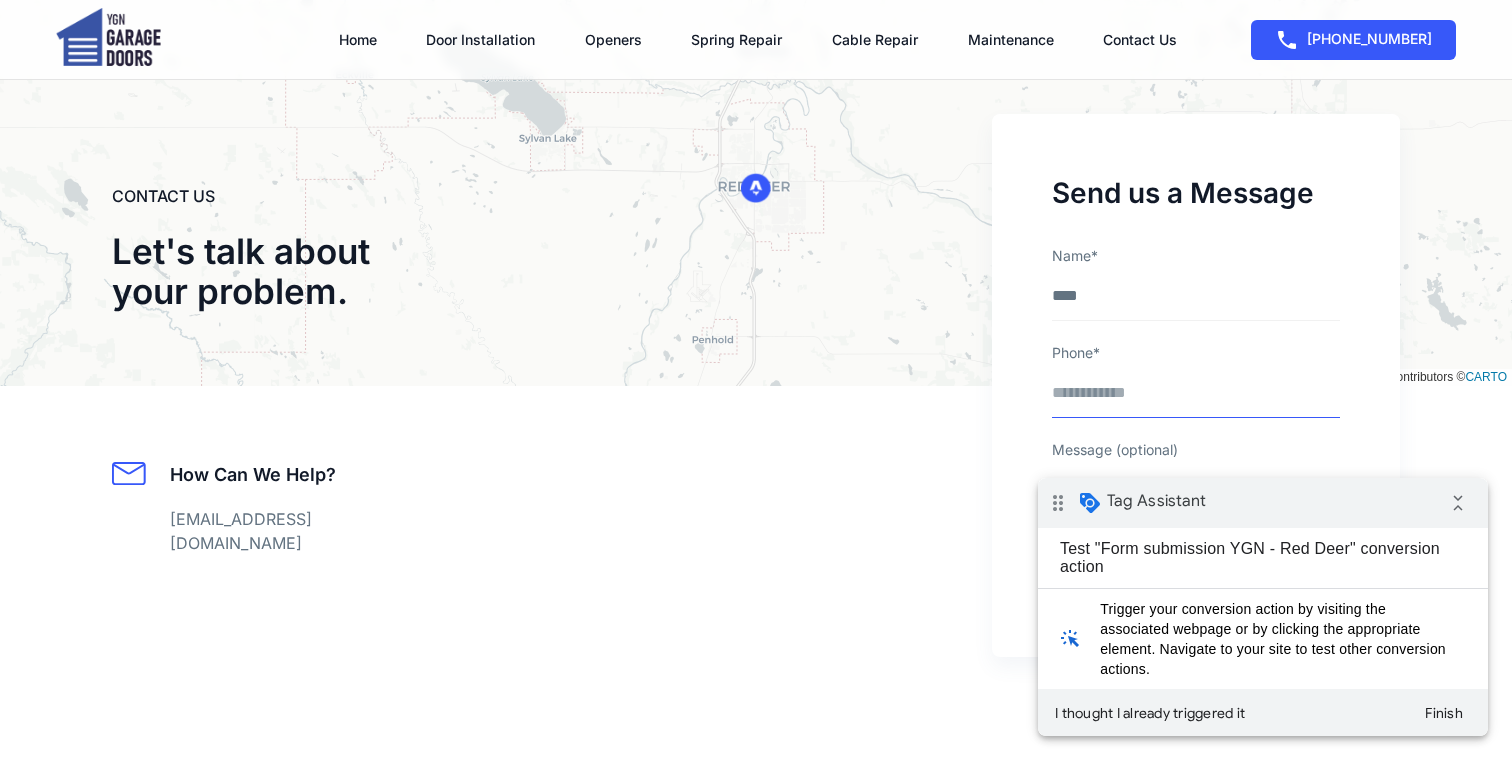 click on "Phone*" at bounding box center (1196, 399) 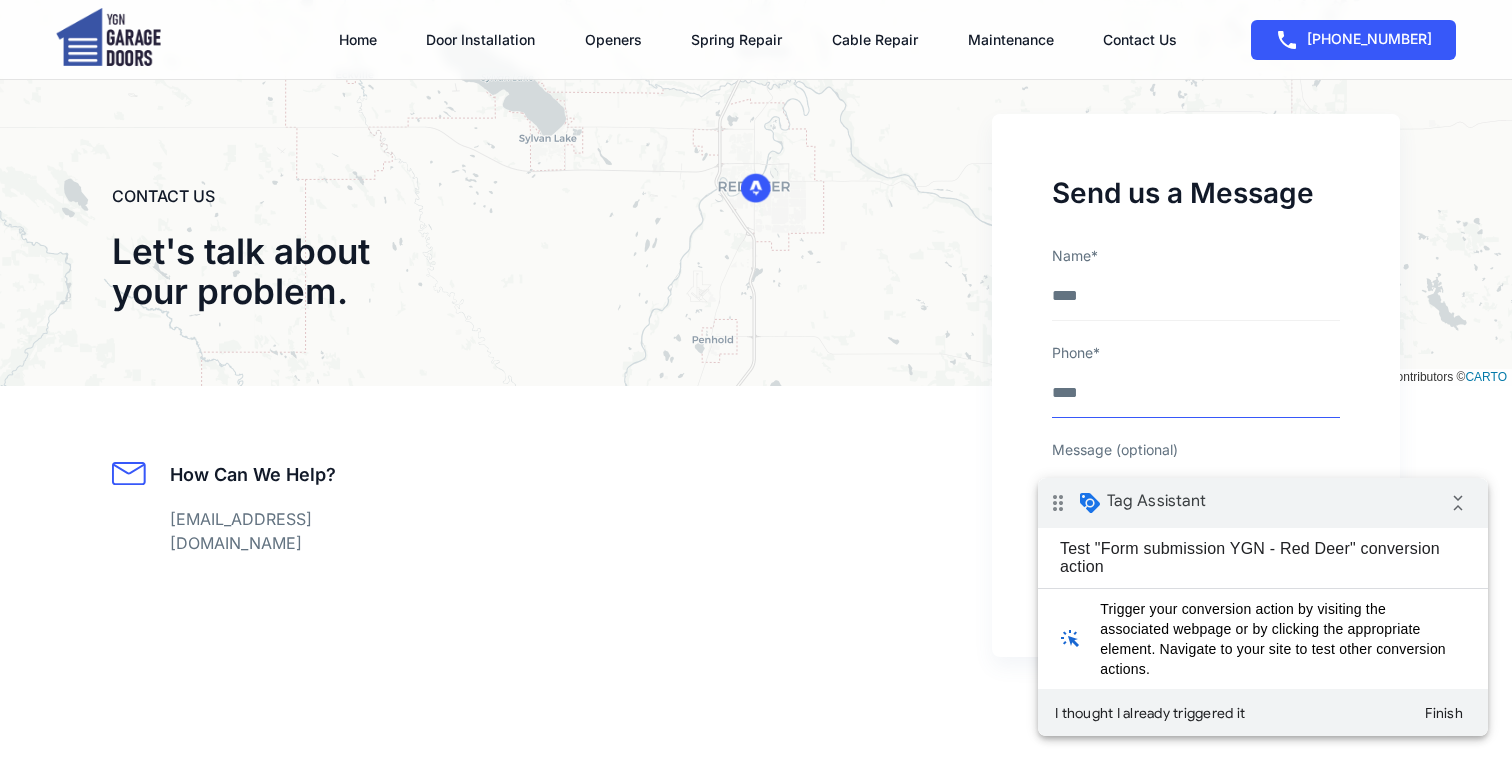scroll, scrollTop: 5840, scrollLeft: 0, axis: vertical 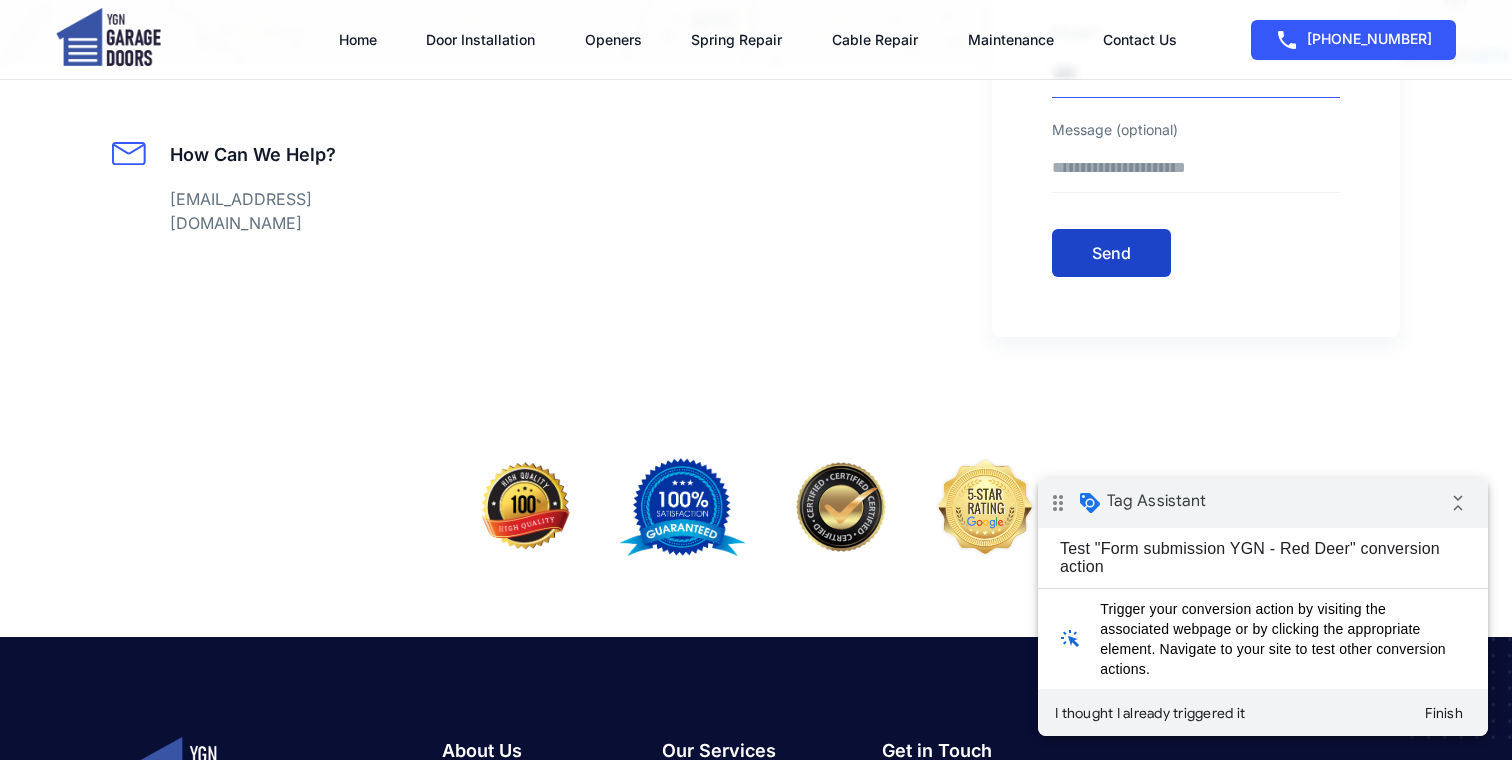 type on "****" 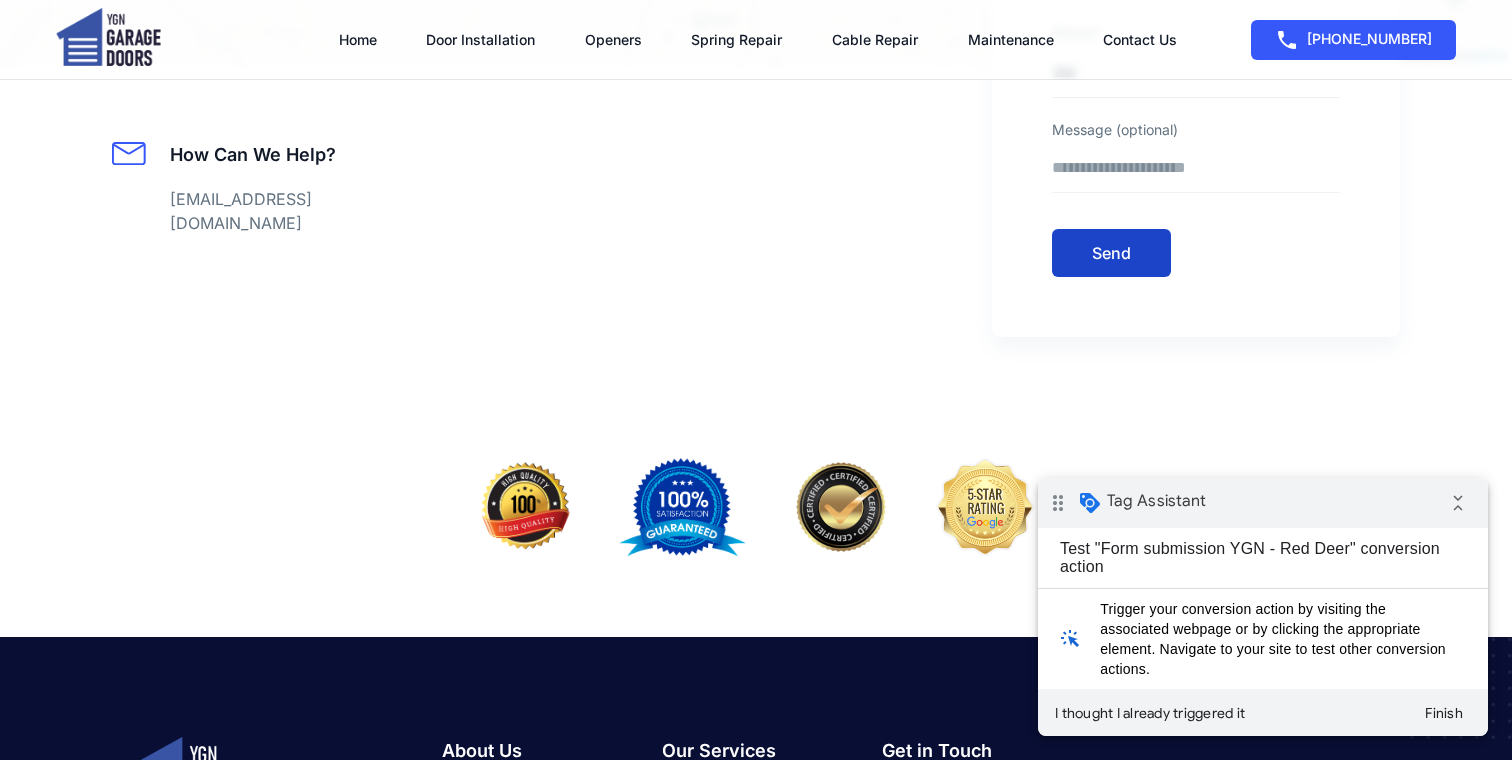click on "Send" at bounding box center [1111, 253] 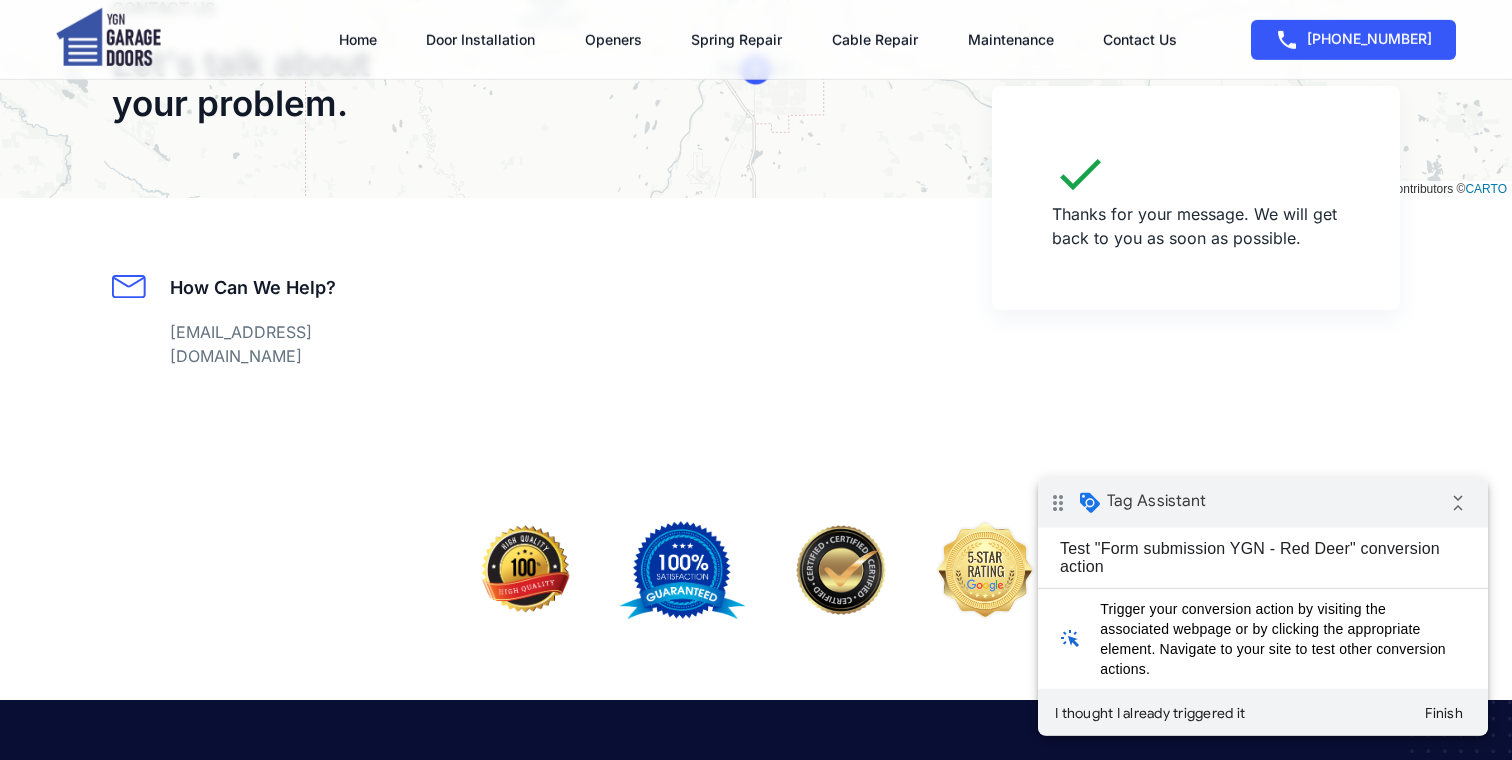 scroll, scrollTop: 5392, scrollLeft: 0, axis: vertical 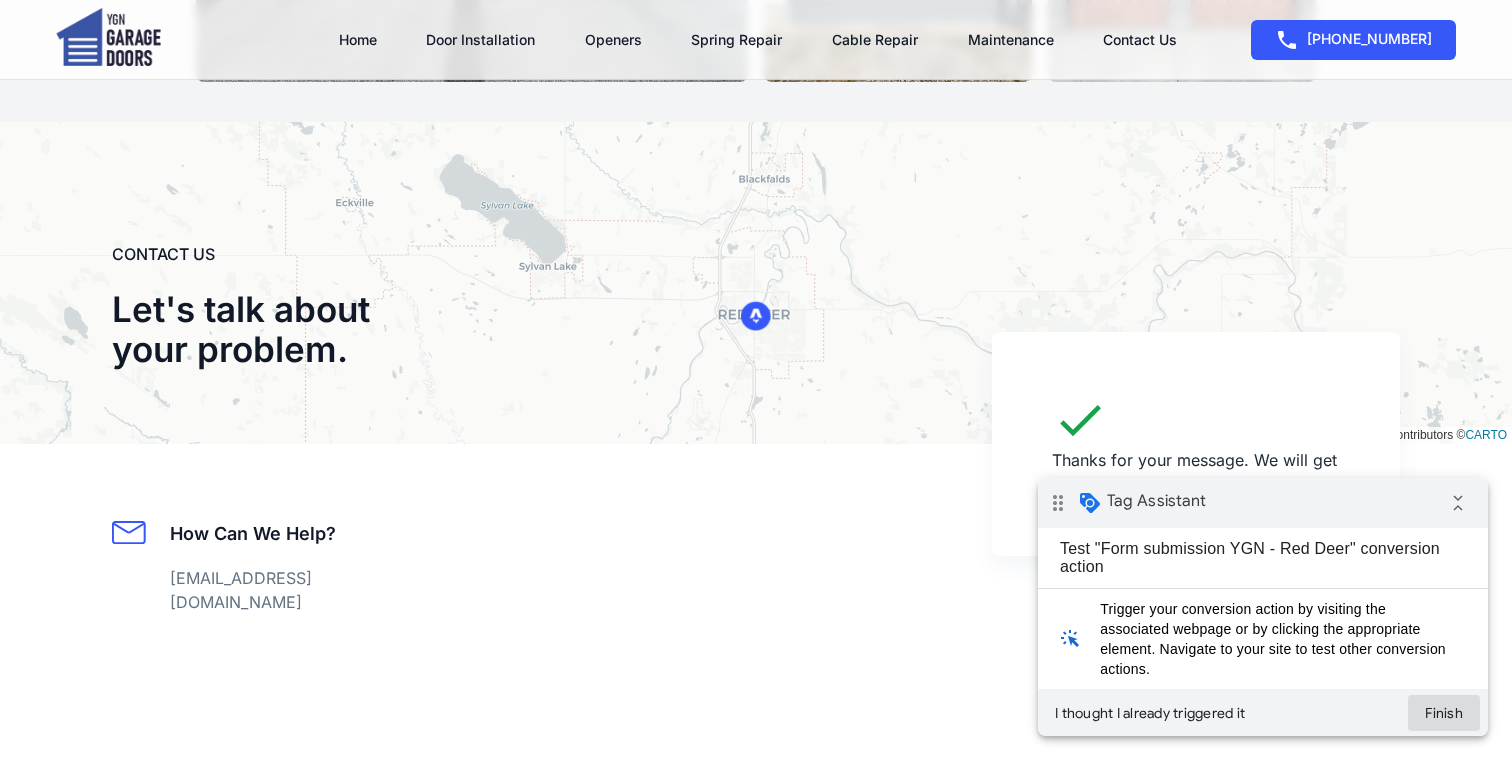 click on "Finish" at bounding box center (1444, 713) 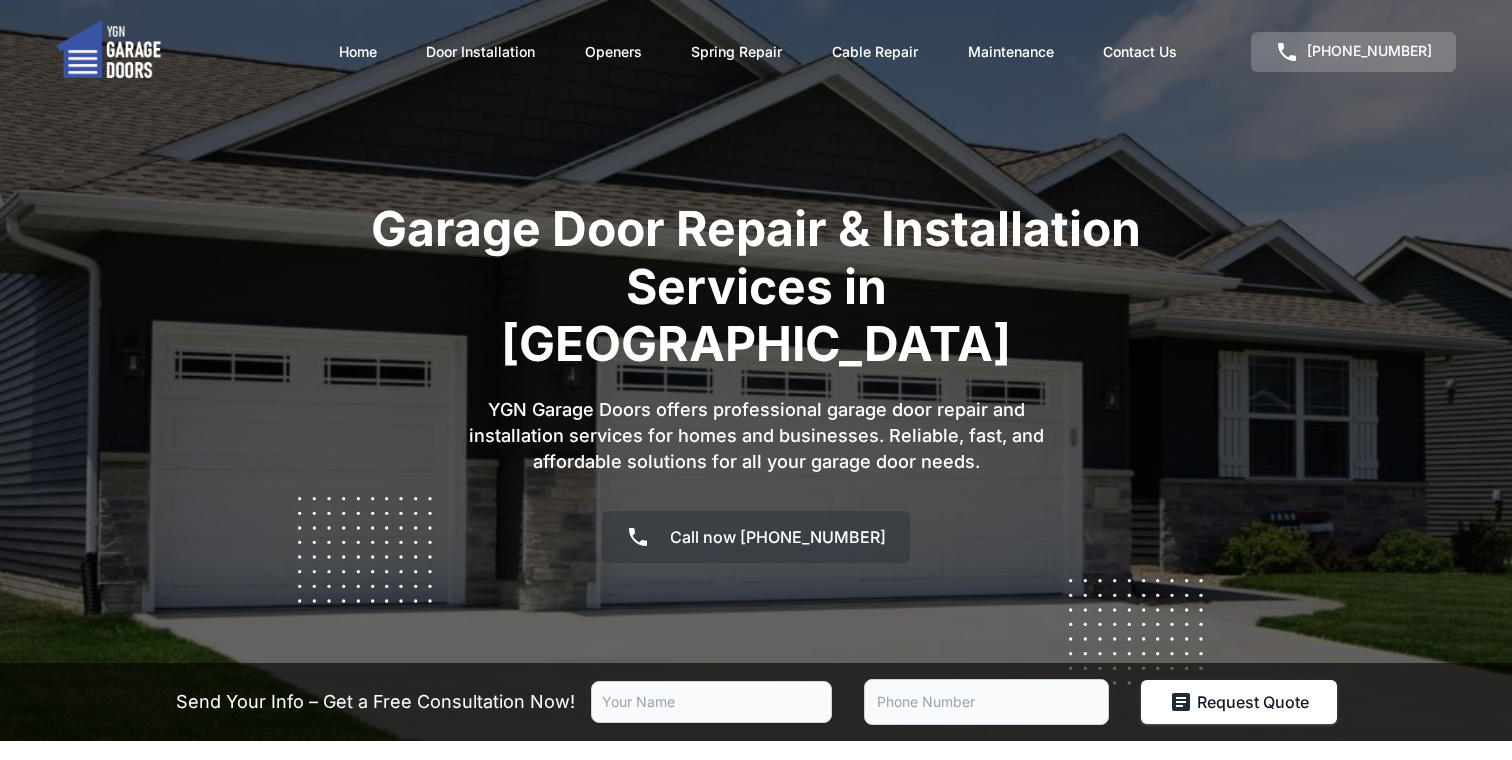 scroll, scrollTop: 0, scrollLeft: 0, axis: both 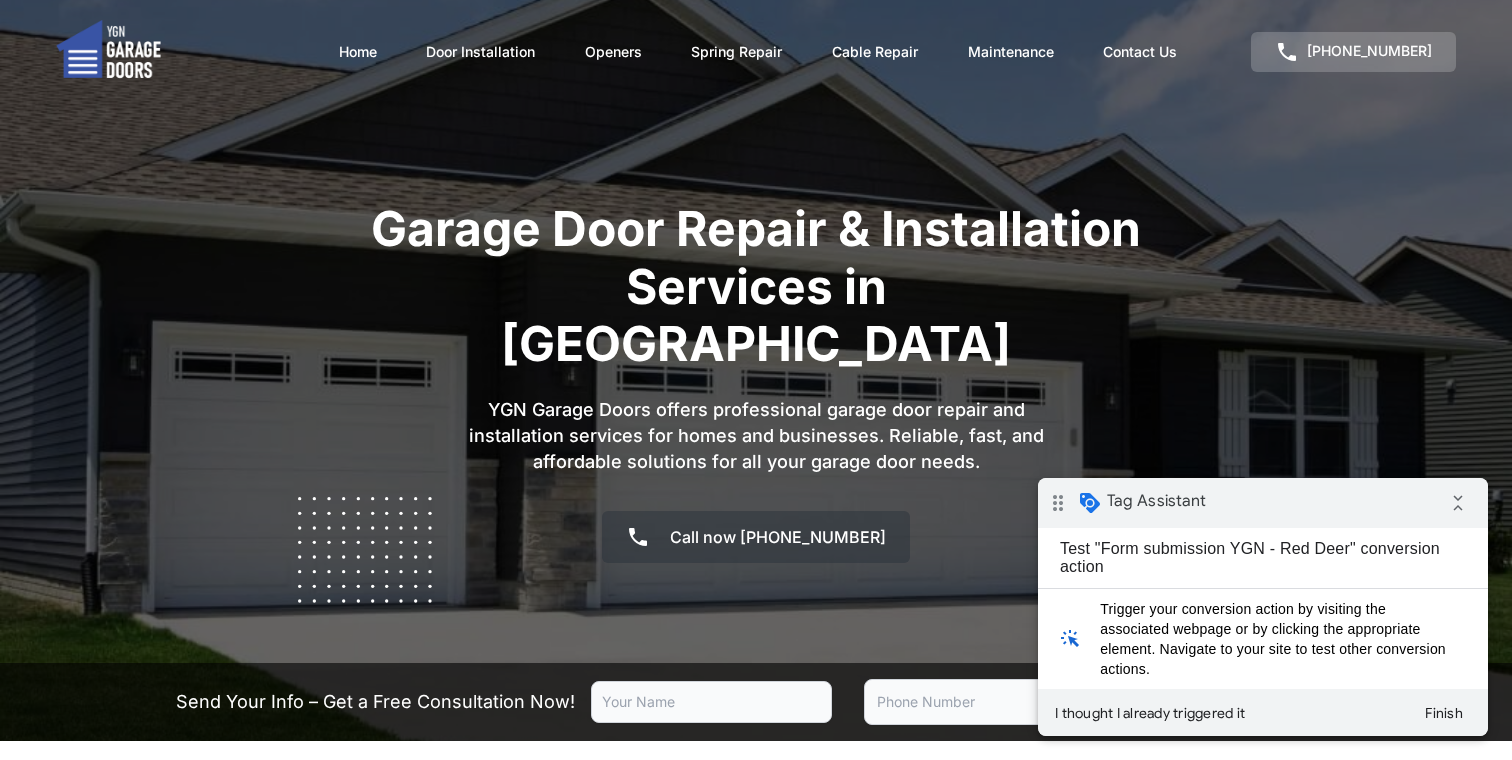 click at bounding box center (711, 702) 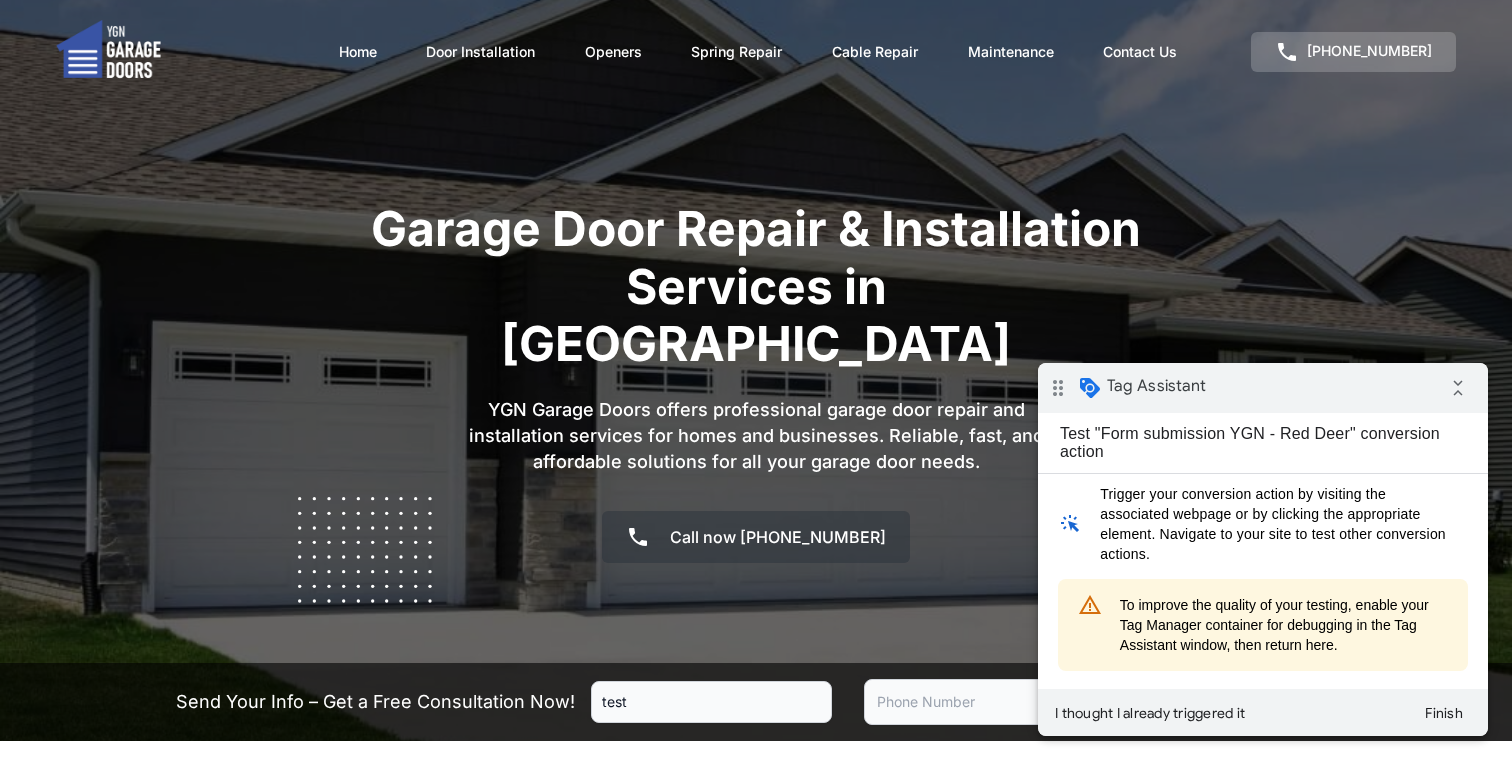 type on "test" 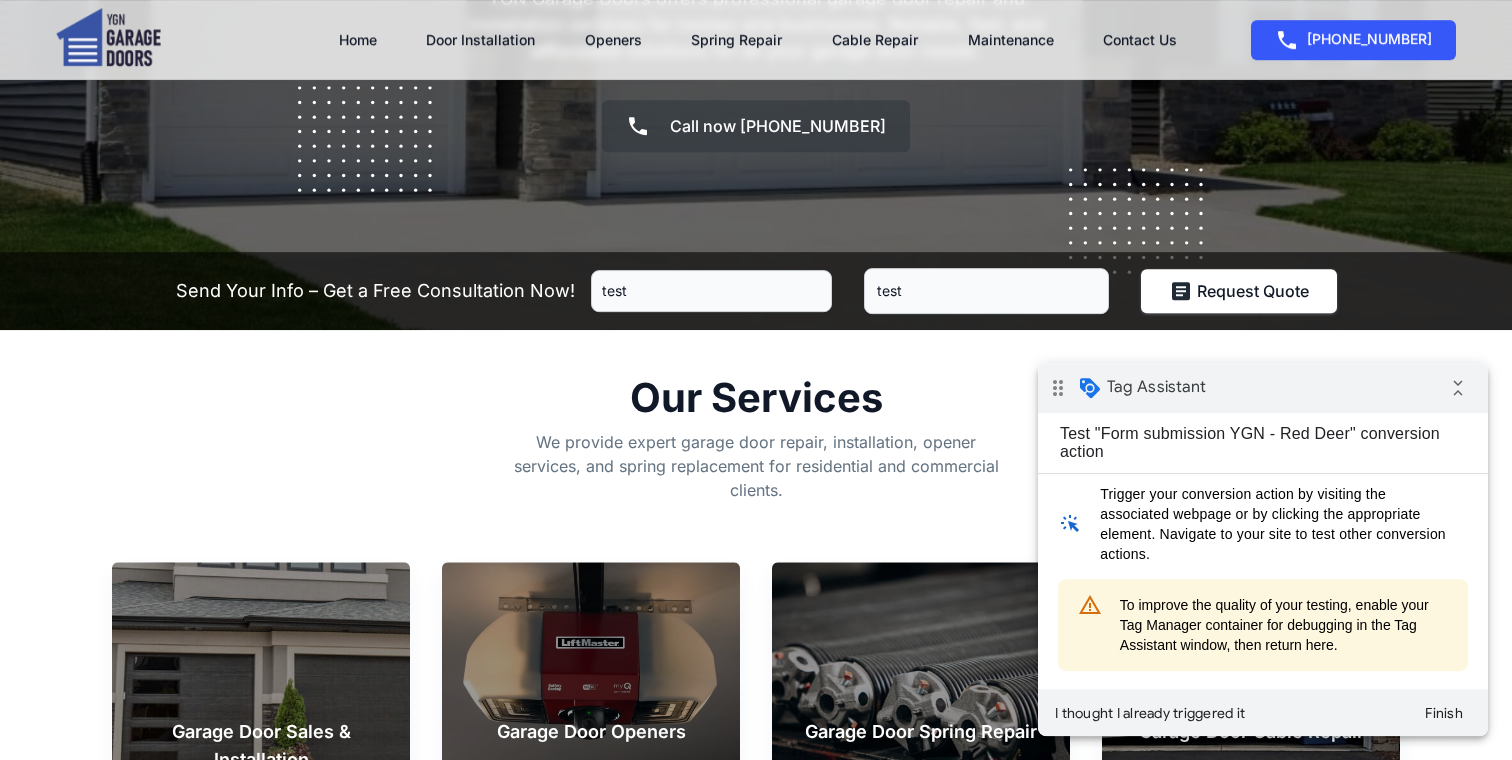 scroll, scrollTop: 416, scrollLeft: 0, axis: vertical 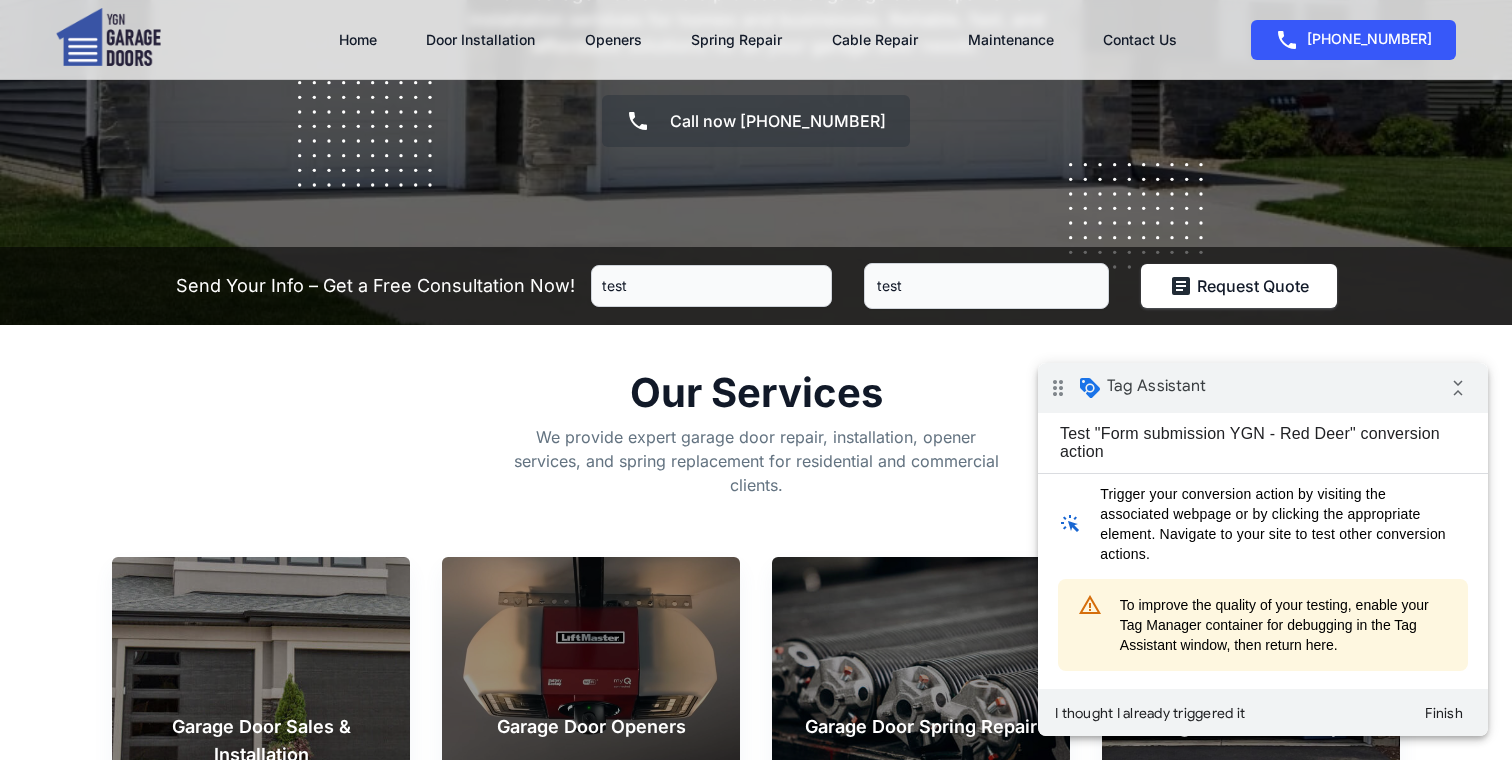 type on "test" 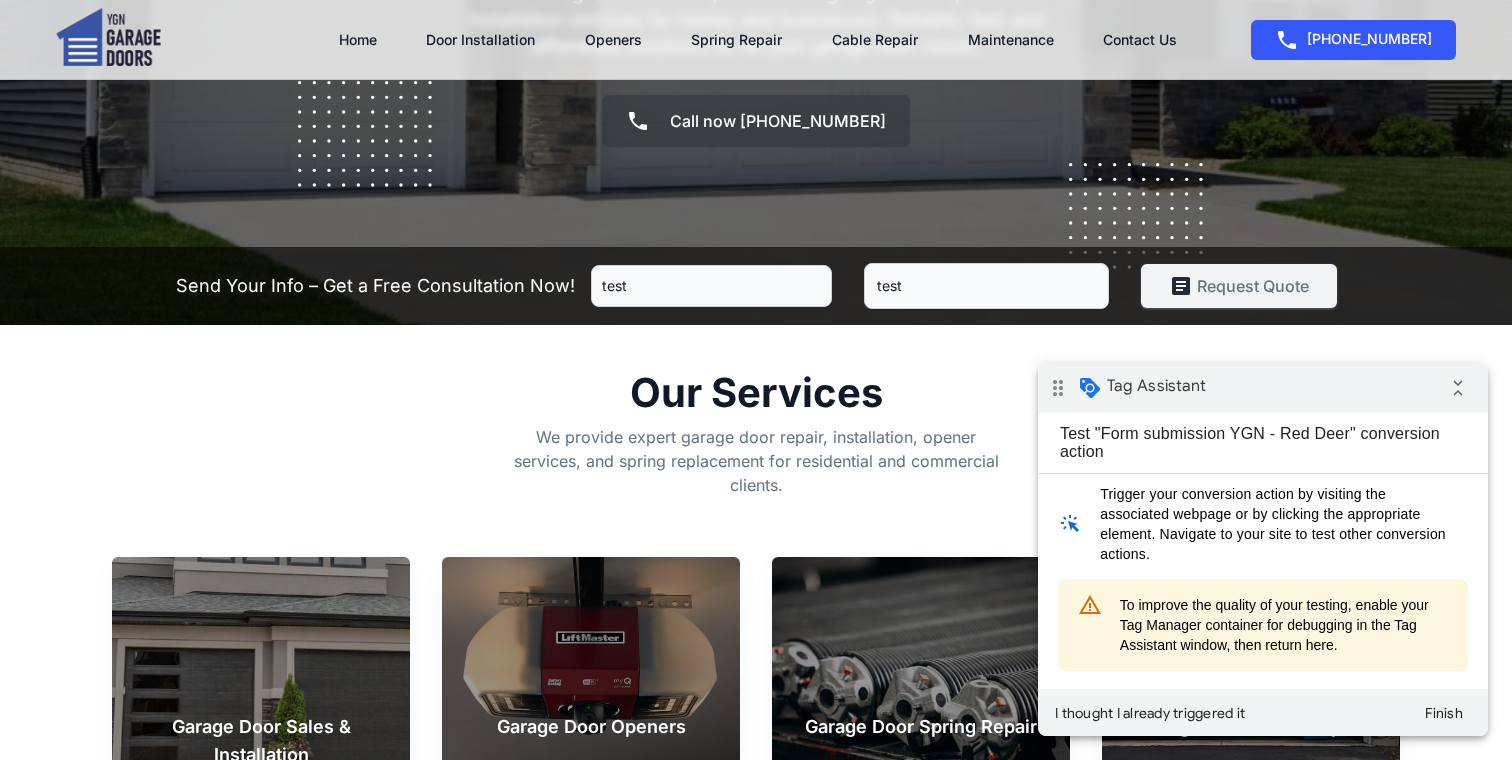 click on "Request Quote" at bounding box center (1239, 286) 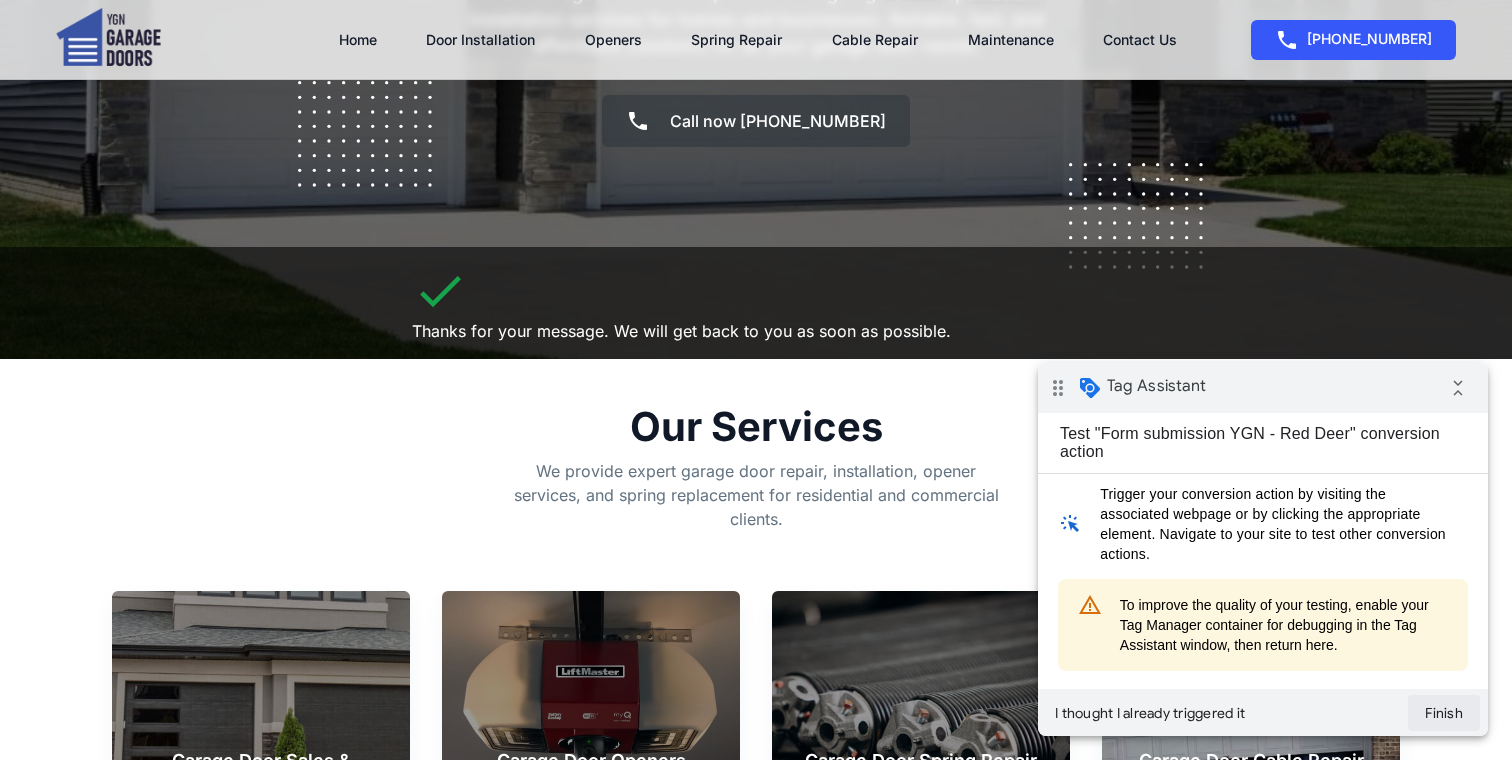 click on "Finish" at bounding box center [1444, 713] 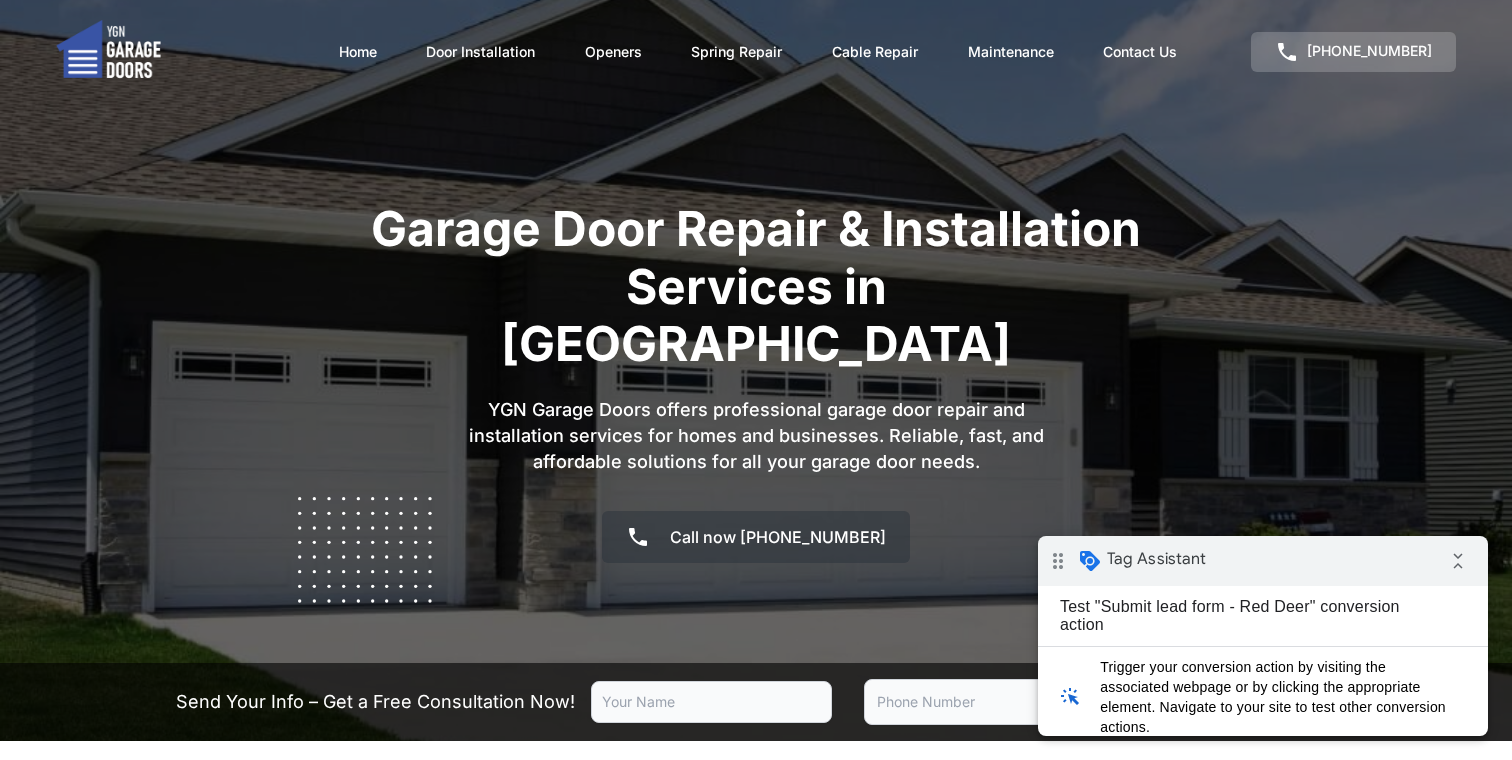 scroll, scrollTop: 0, scrollLeft: 0, axis: both 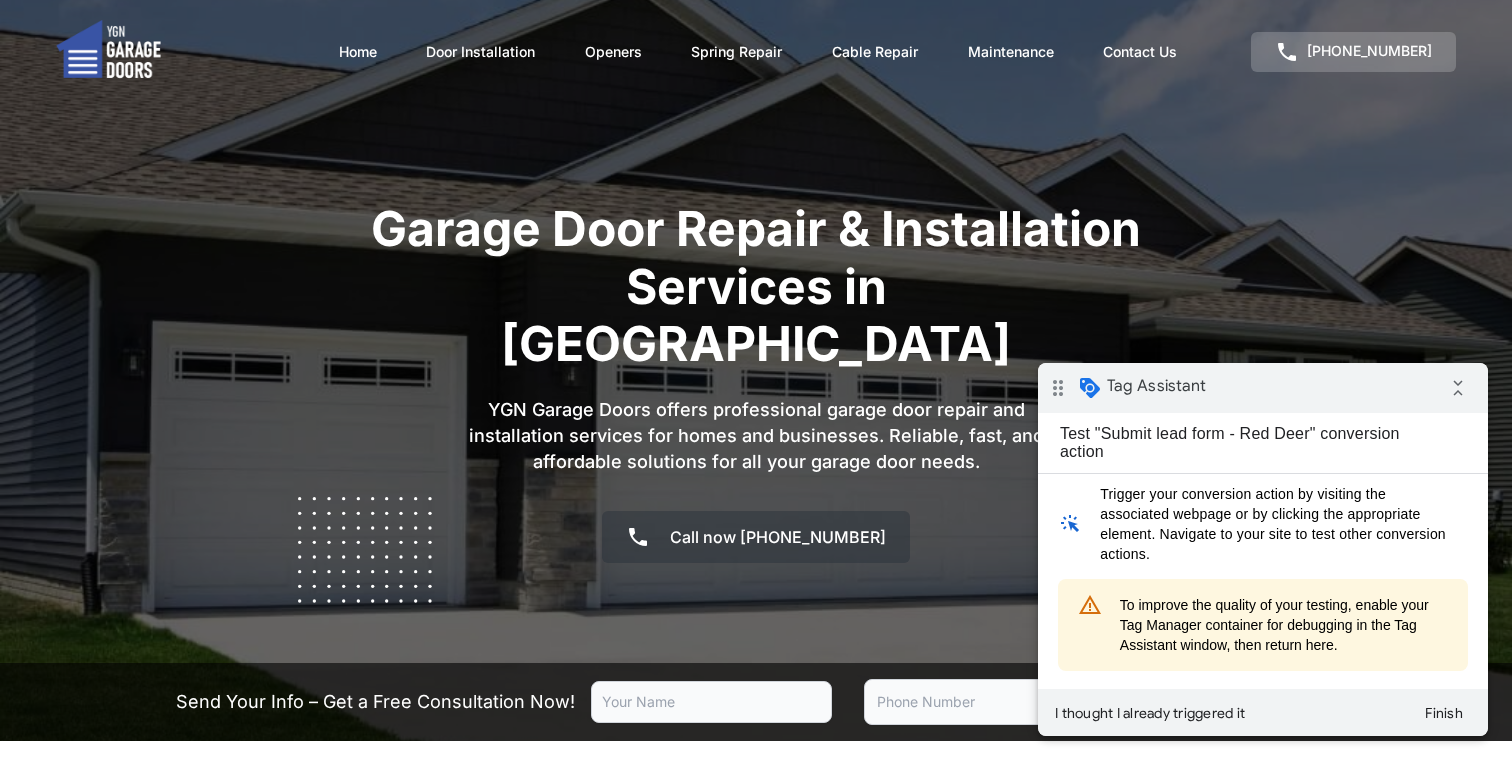 click on "To improve the quality of your testing, enable your Tag Manager container for debugging in the Tag Assistant window, then return here." at bounding box center (1284, 625) 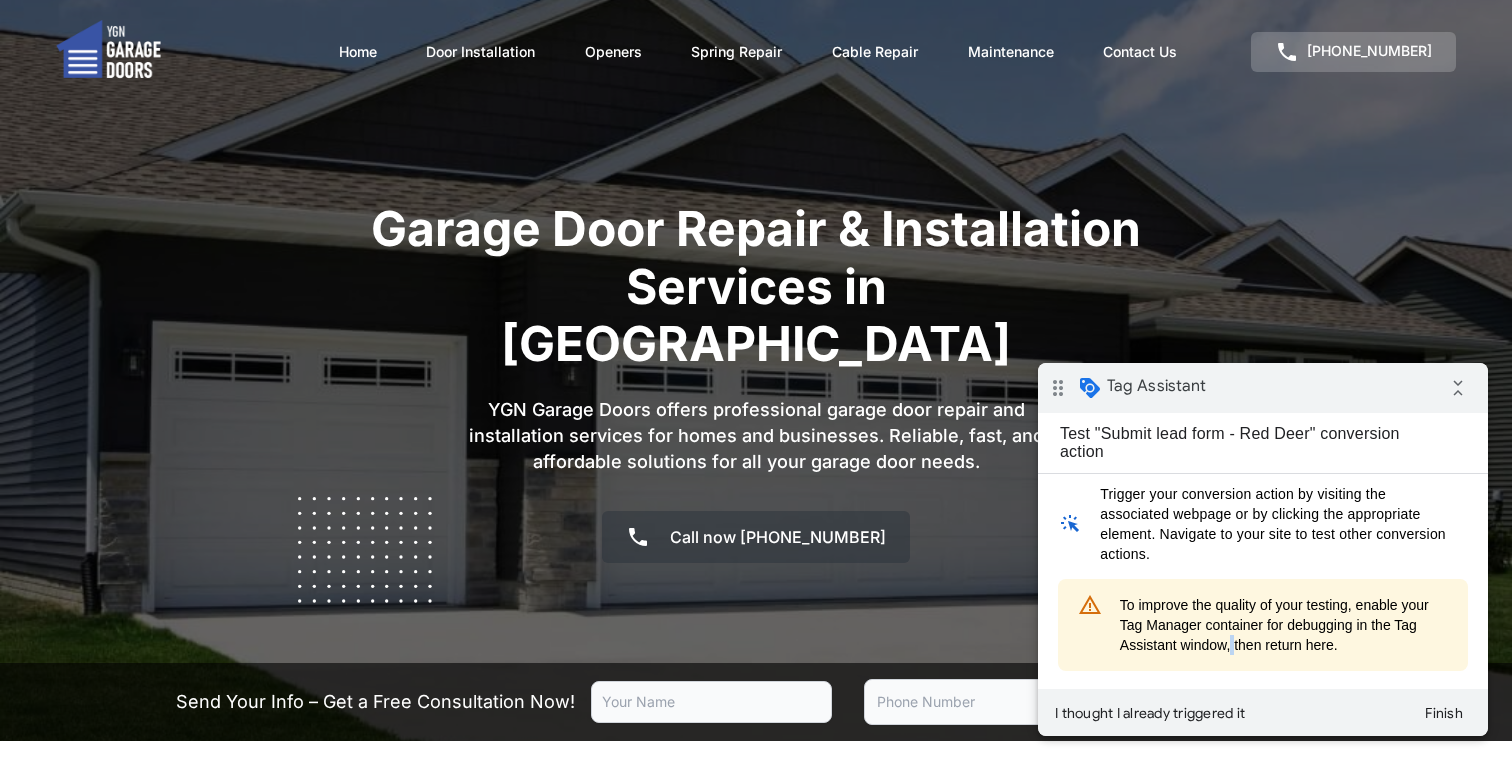 click on "To improve the quality of your testing, enable your Tag Manager container for debugging in the Tag Assistant window, then return here." at bounding box center (1284, 625) 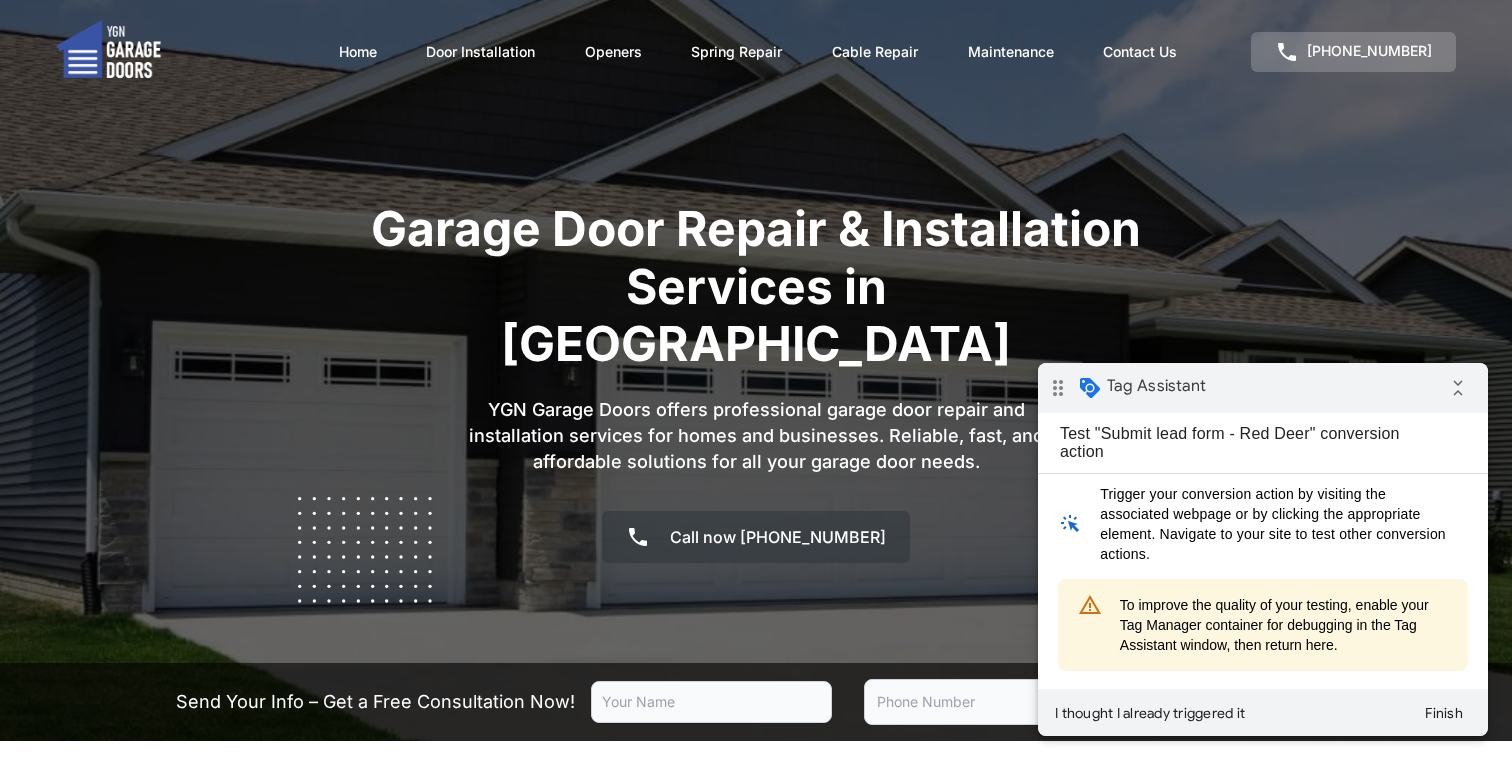 click on "To improve the quality of your testing, enable your Tag Manager container for debugging in the Tag Assistant window, then return here." at bounding box center (1284, 625) 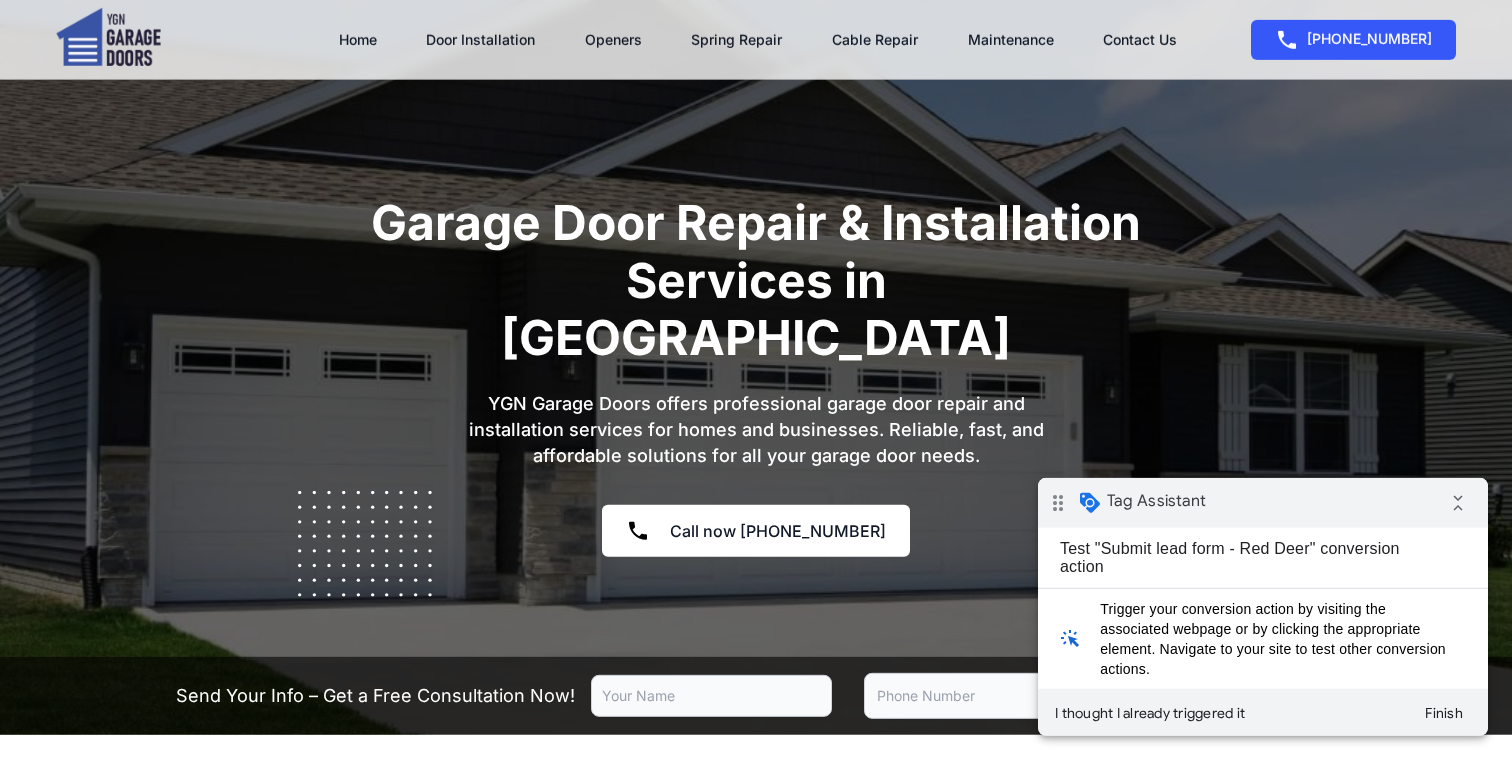 scroll, scrollTop: 288, scrollLeft: 0, axis: vertical 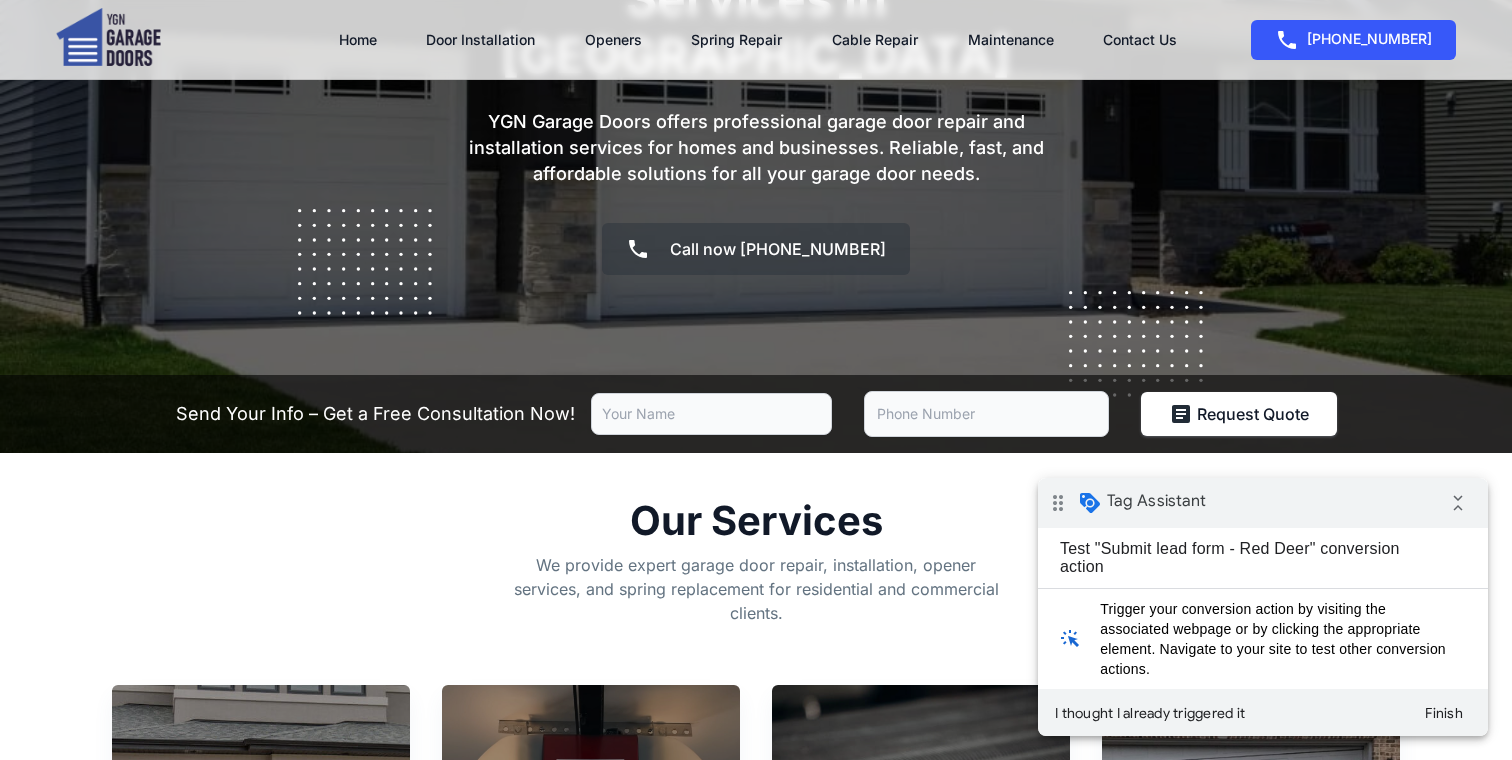click at bounding box center [711, 414] 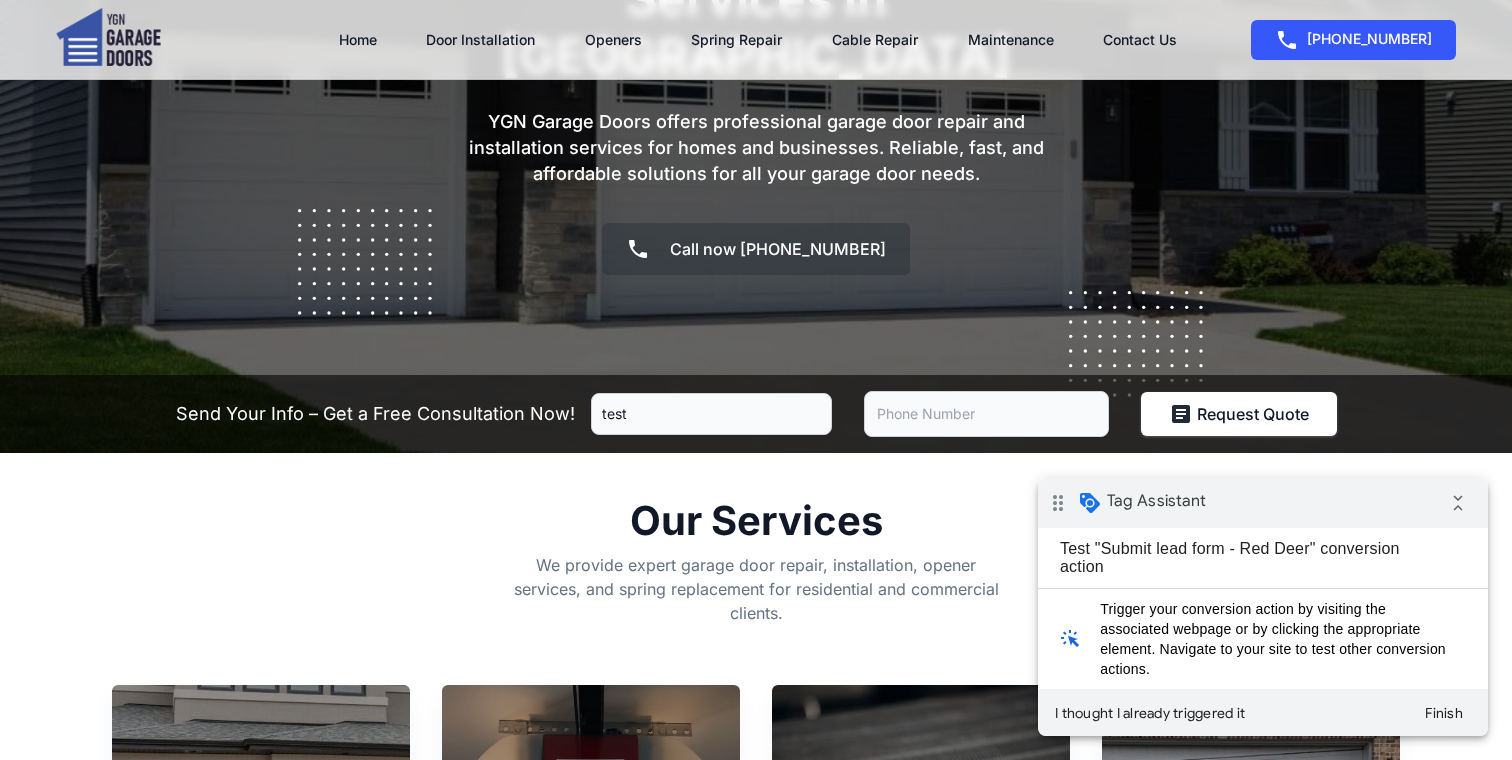 type on "test" 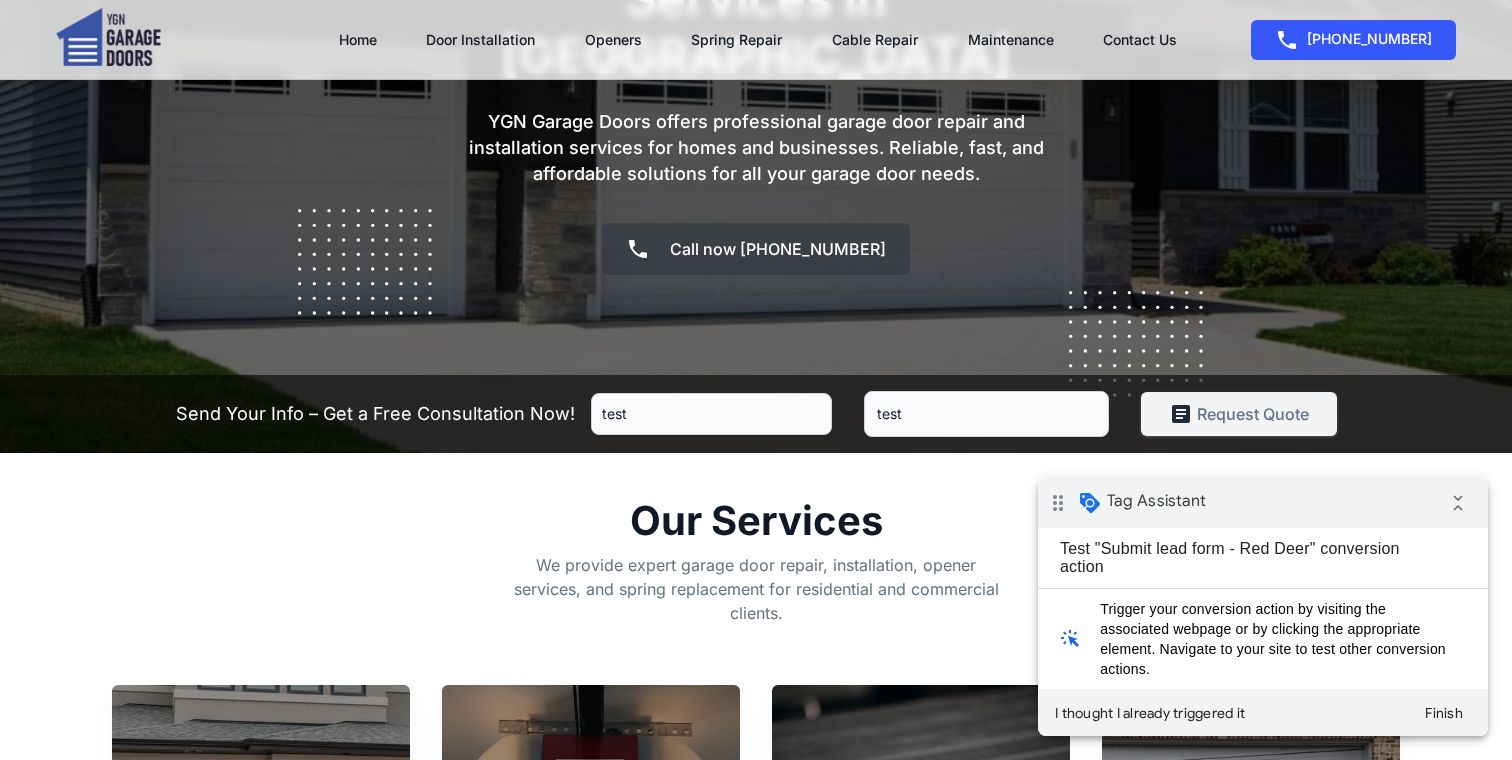 type on "test" 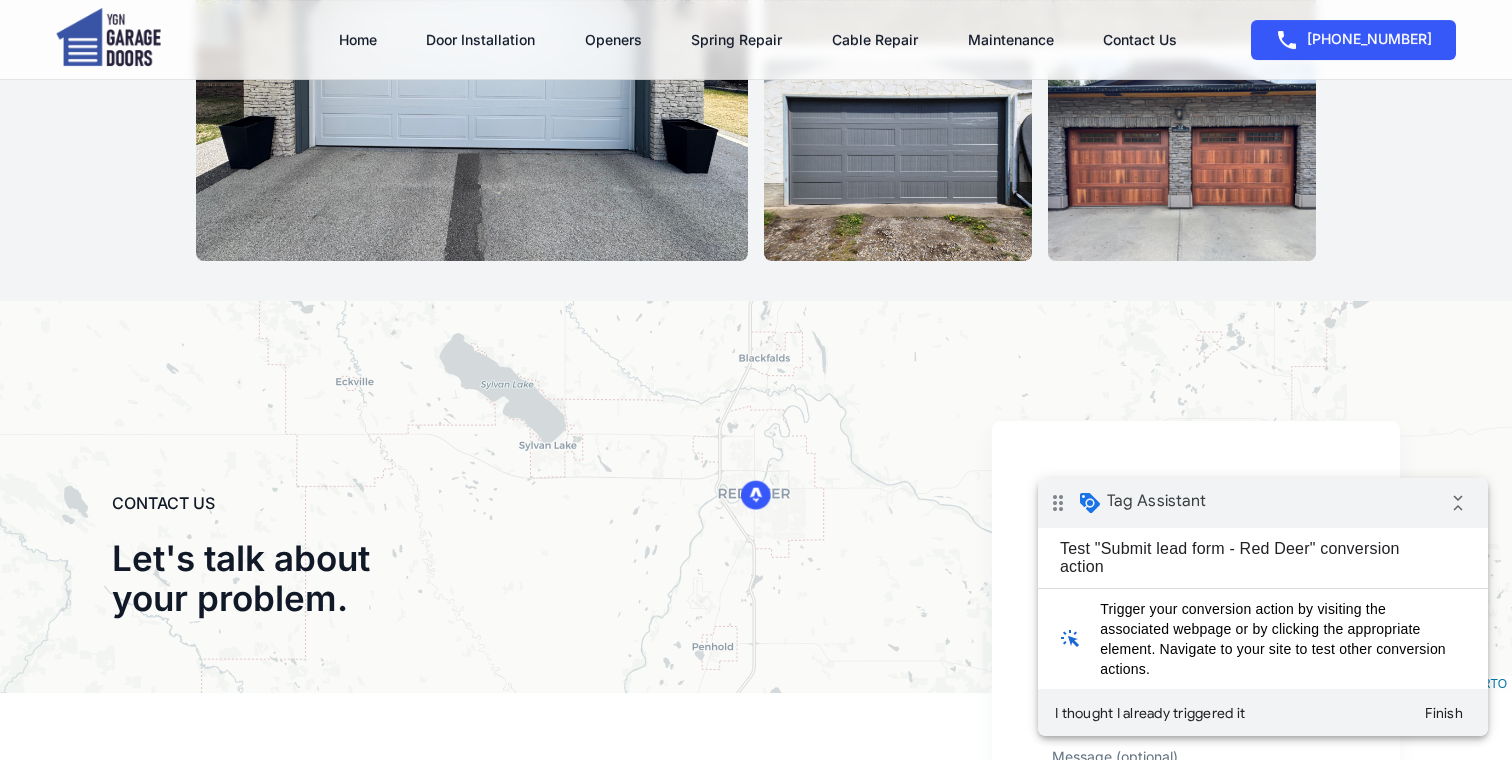 scroll, scrollTop: 5216, scrollLeft: 0, axis: vertical 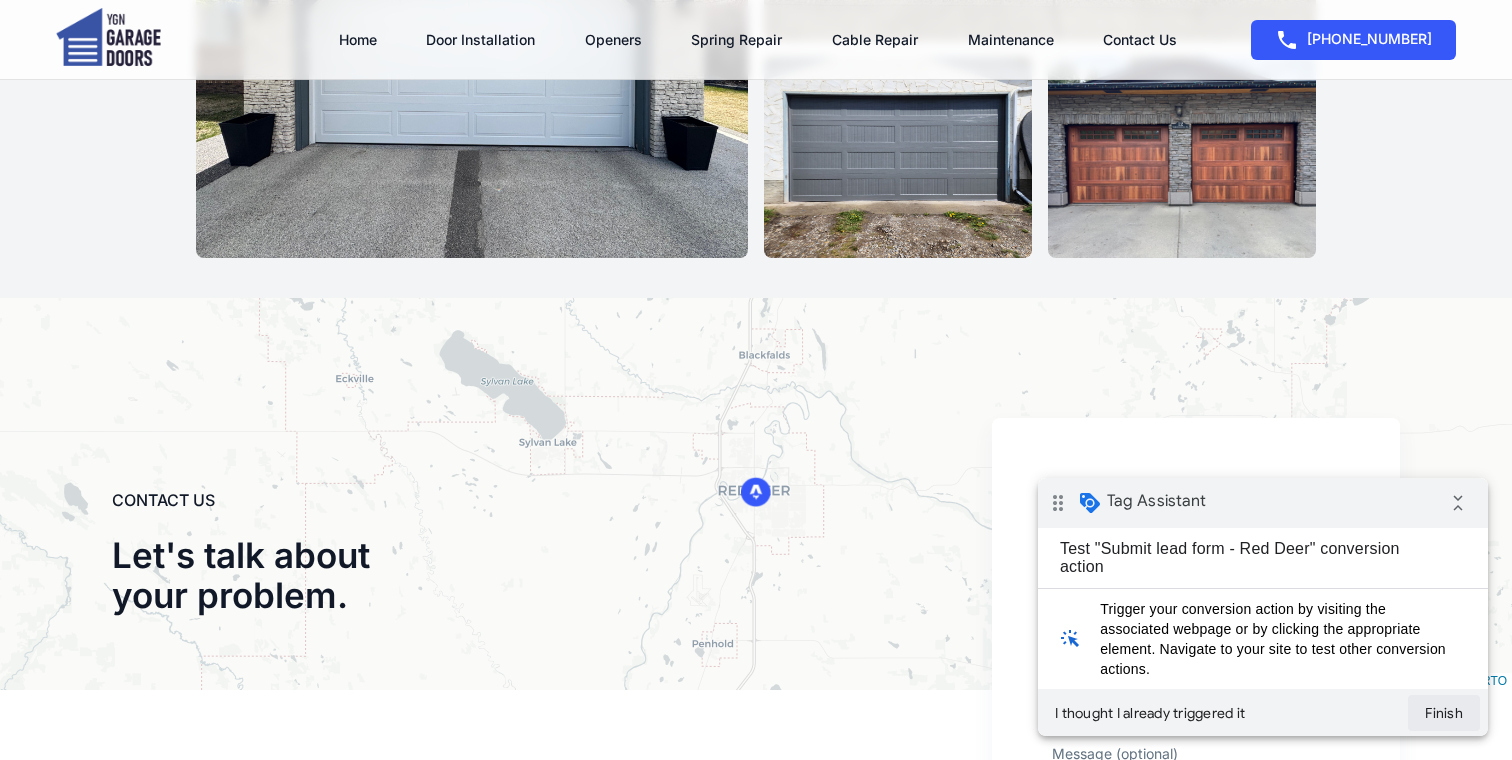 click on "Finish" at bounding box center [1444, 713] 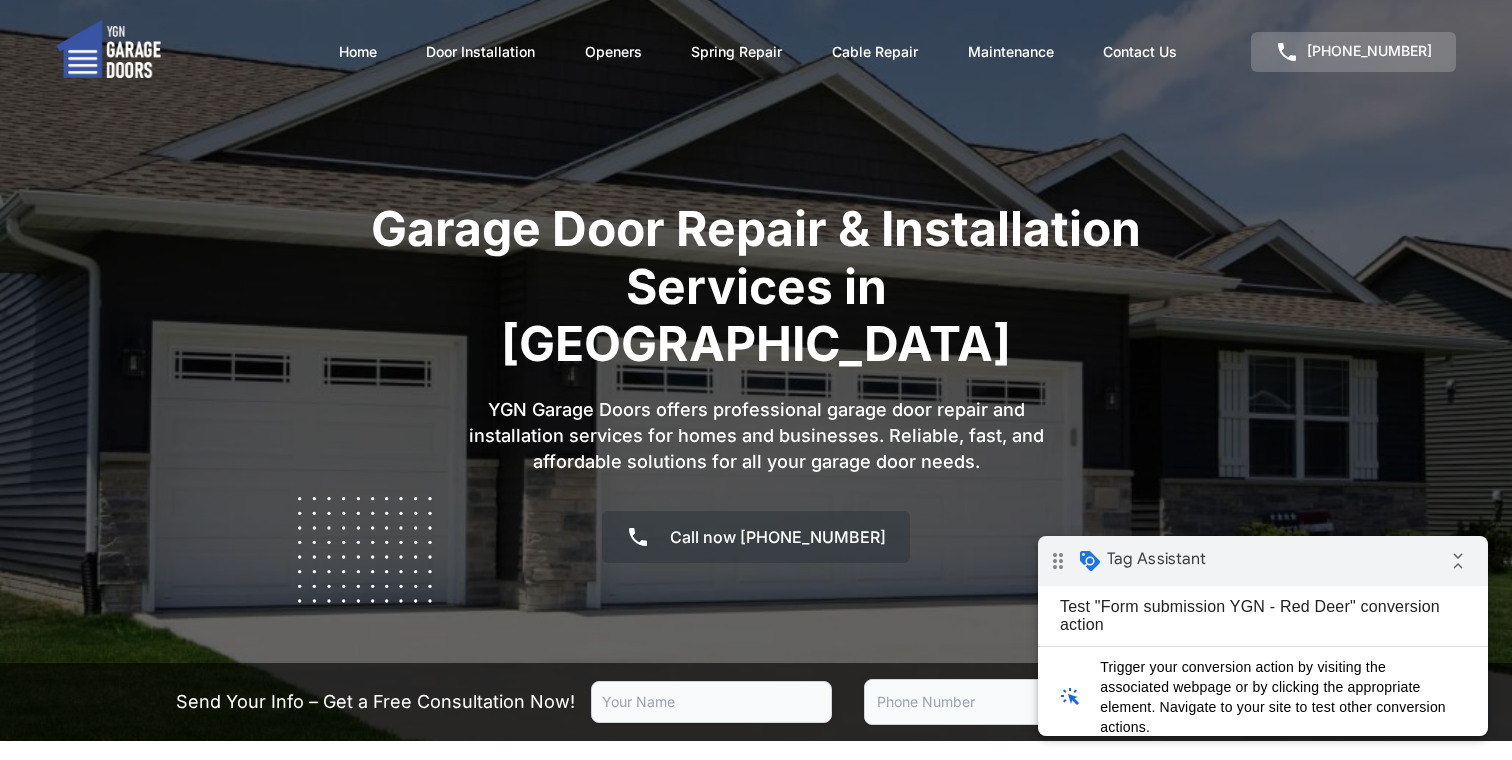scroll, scrollTop: 0, scrollLeft: 0, axis: both 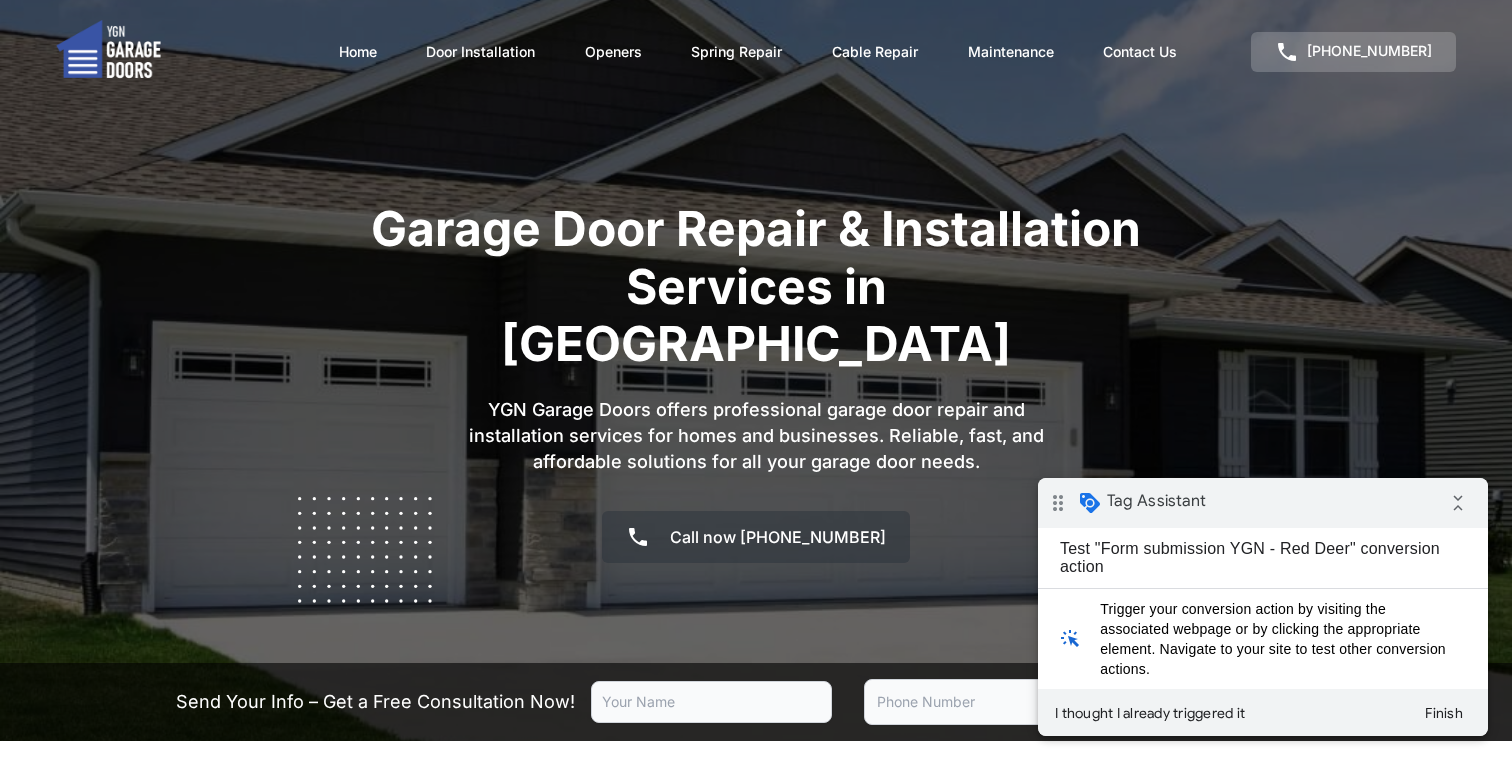 click at bounding box center [711, 702] 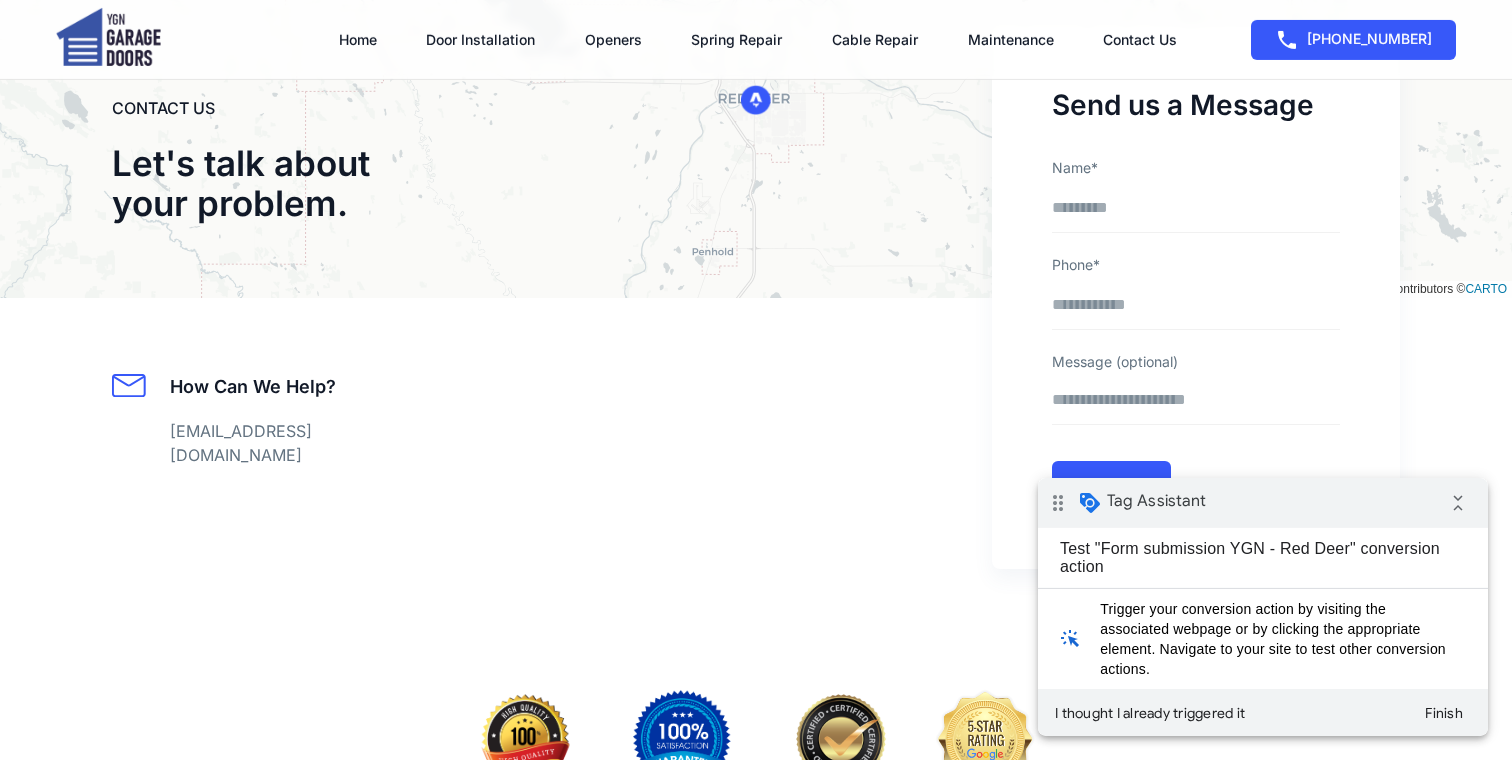 scroll, scrollTop: 5427, scrollLeft: 0, axis: vertical 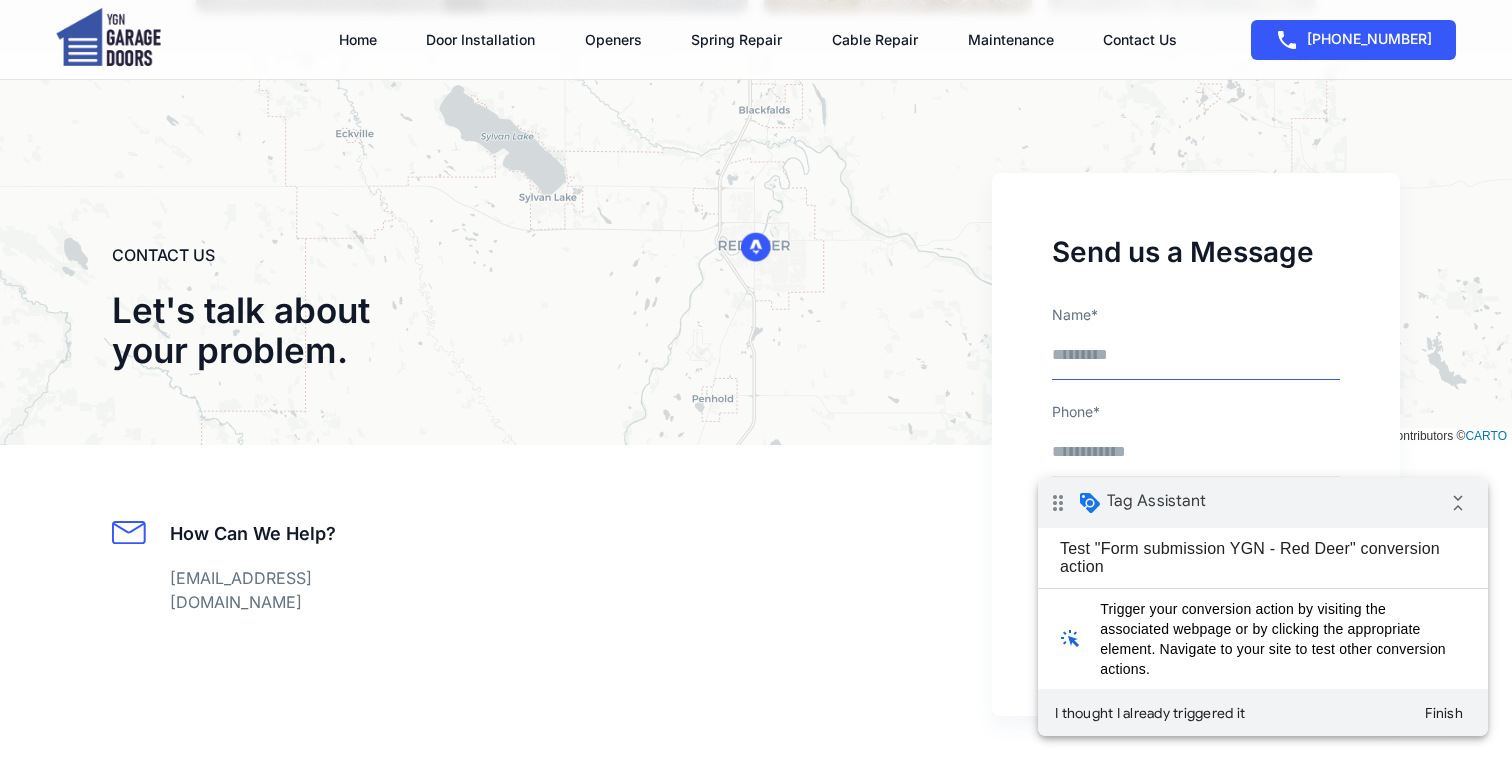 click on "Name*" at bounding box center [1196, 361] 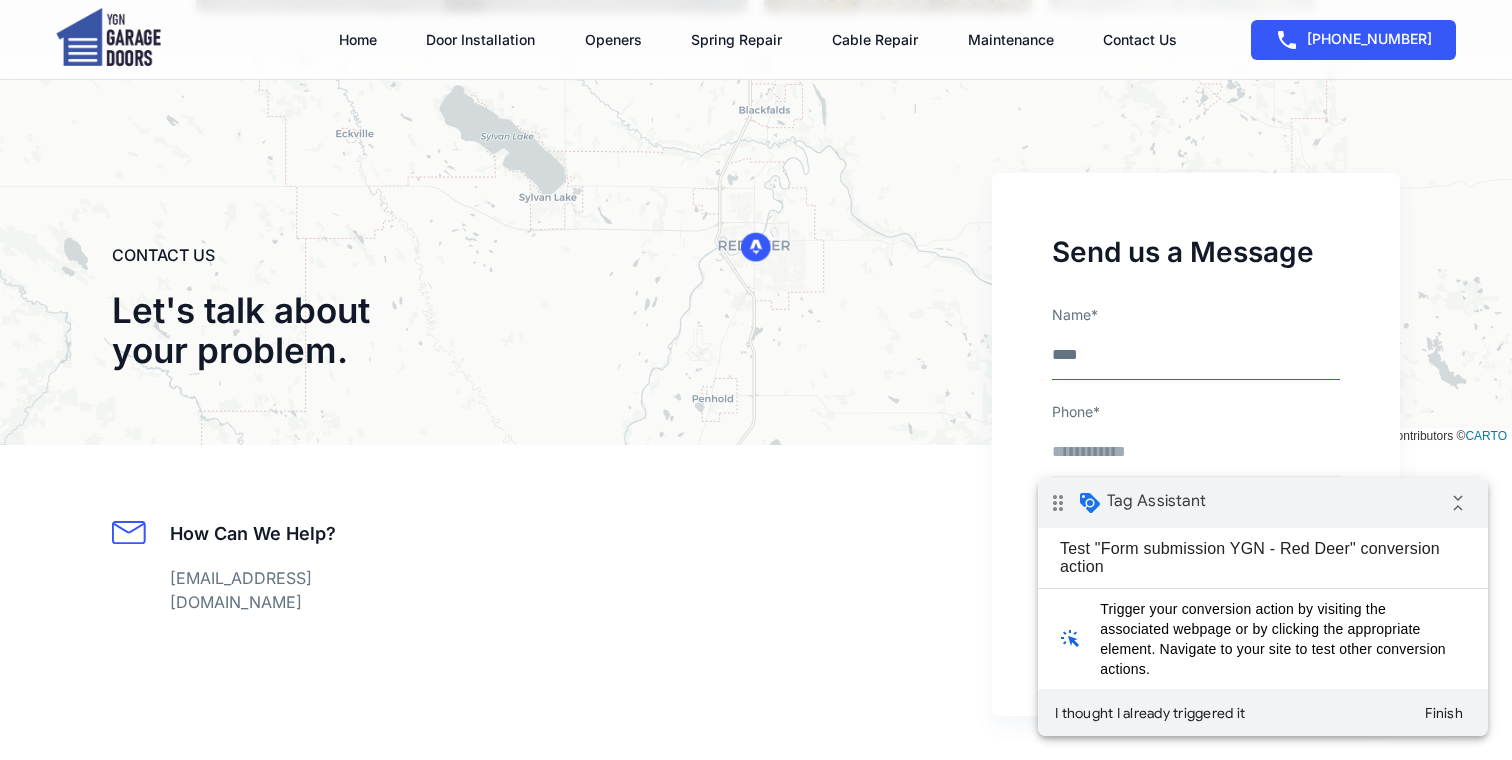 type on "****" 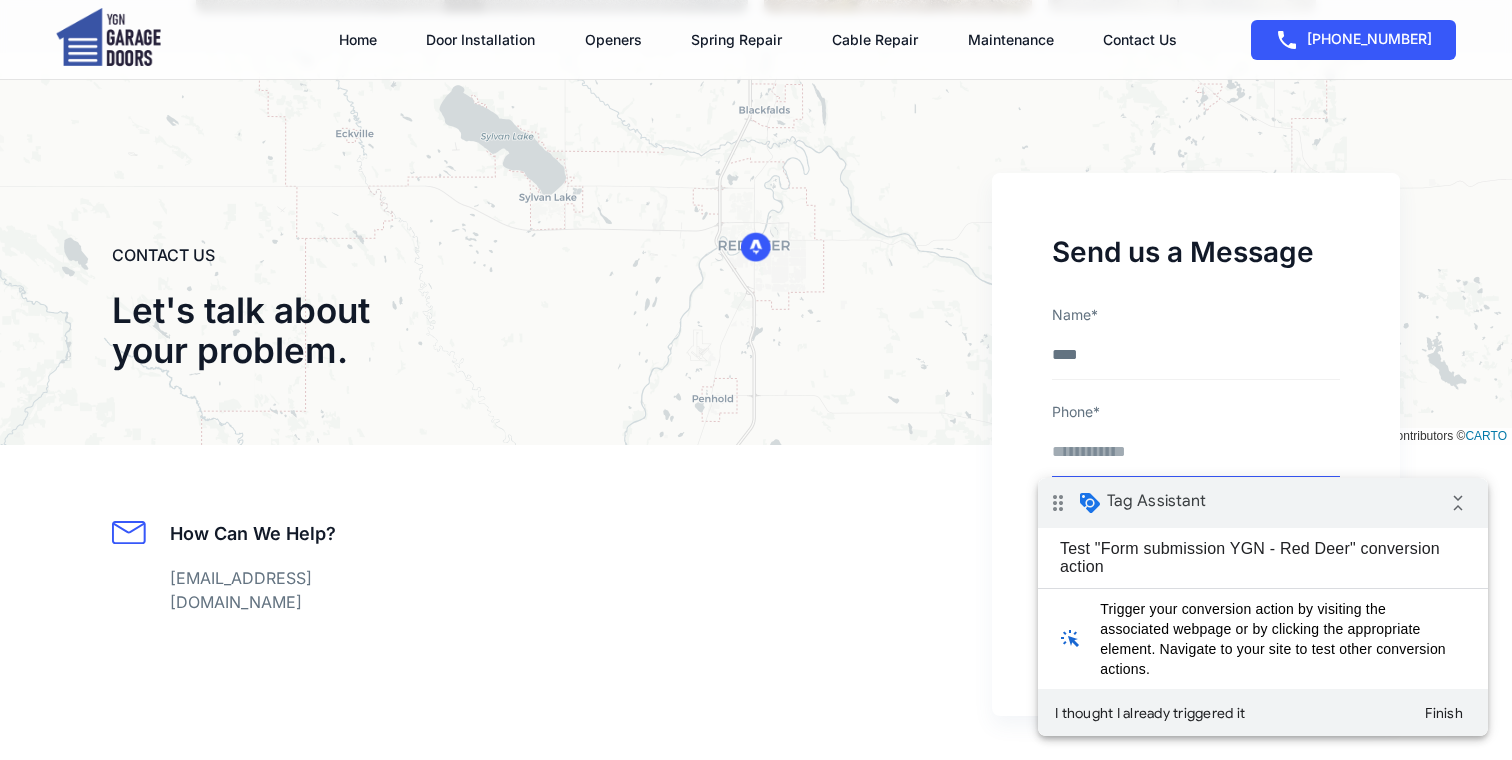 click on "Phone*" at bounding box center (1196, 458) 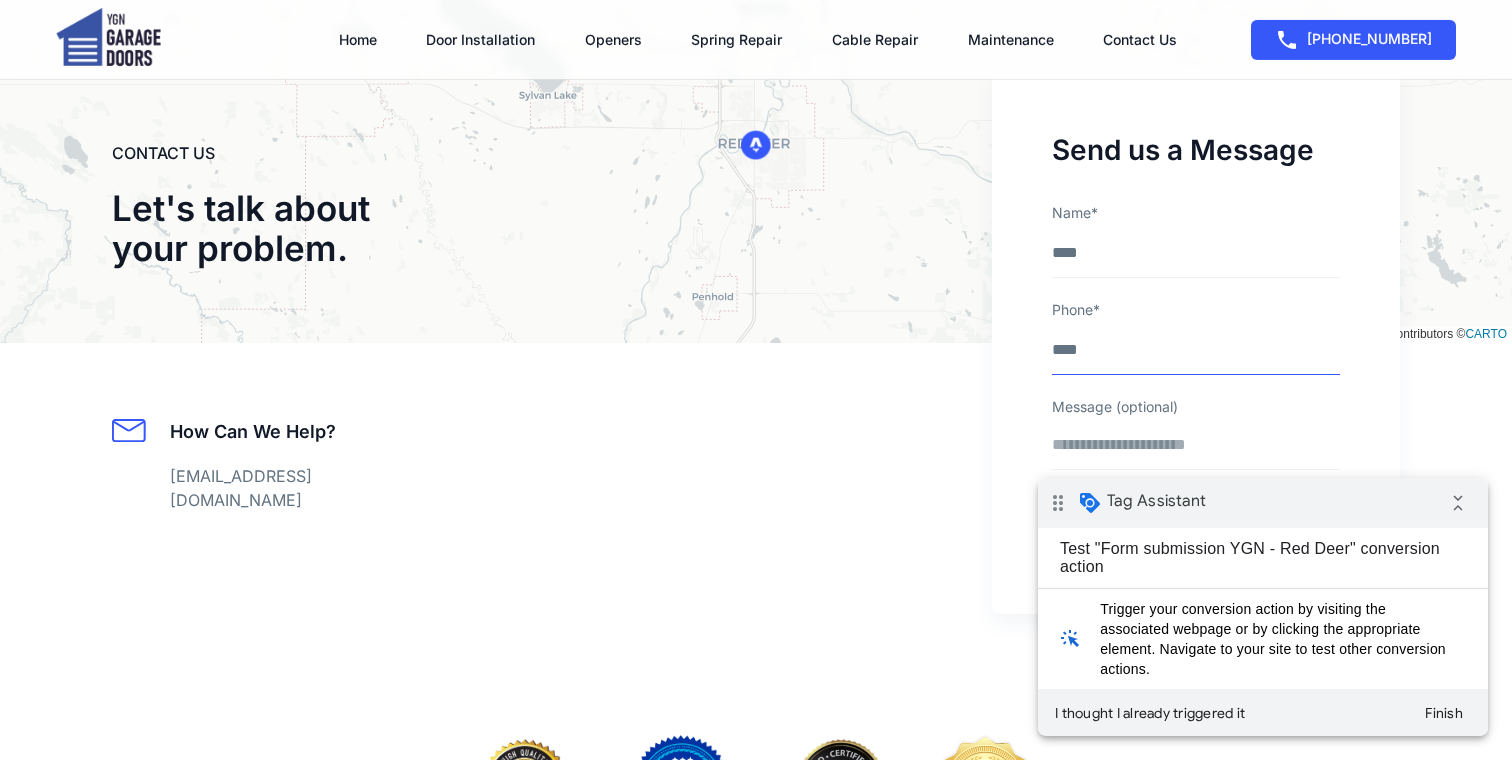 scroll, scrollTop: 5539, scrollLeft: 0, axis: vertical 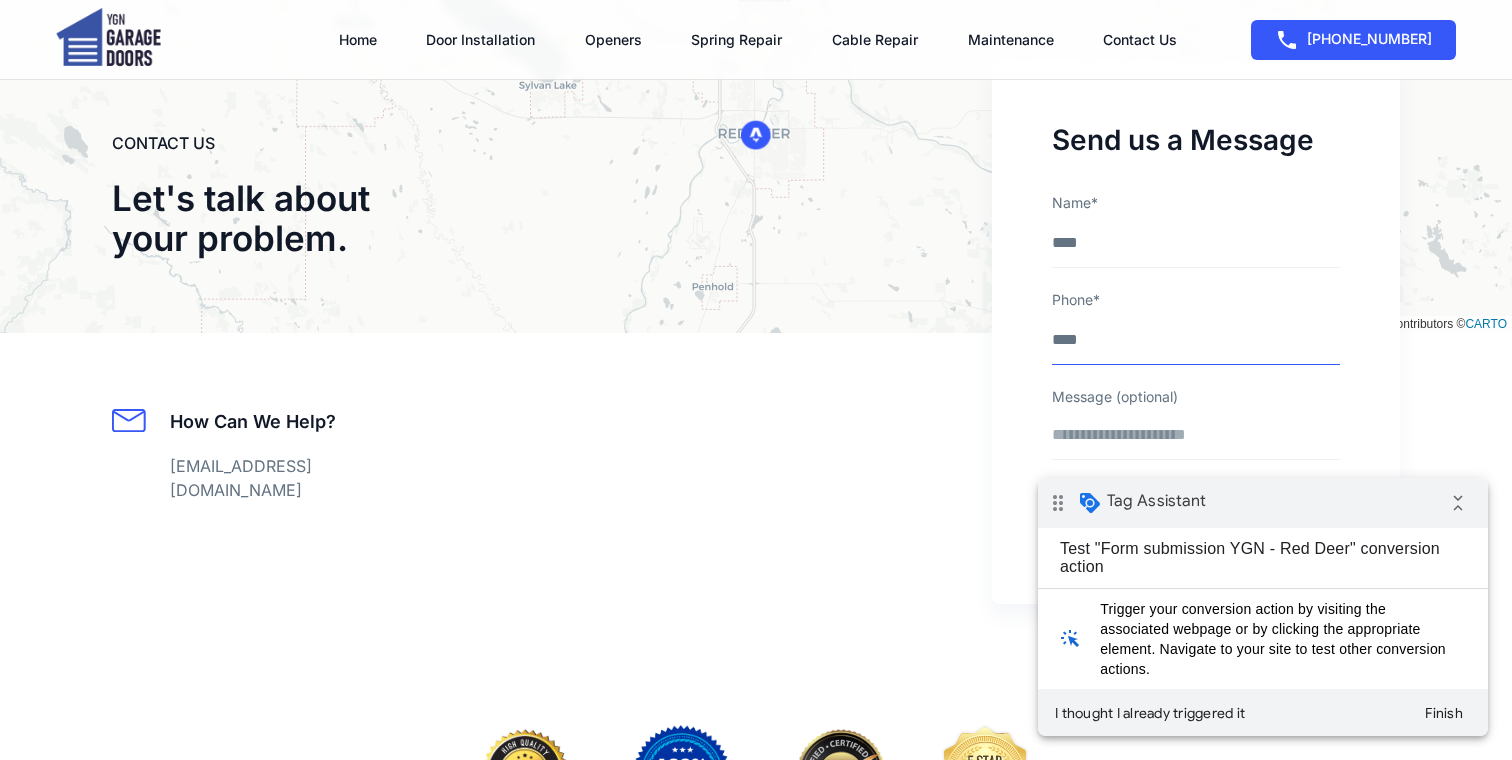 type on "****" 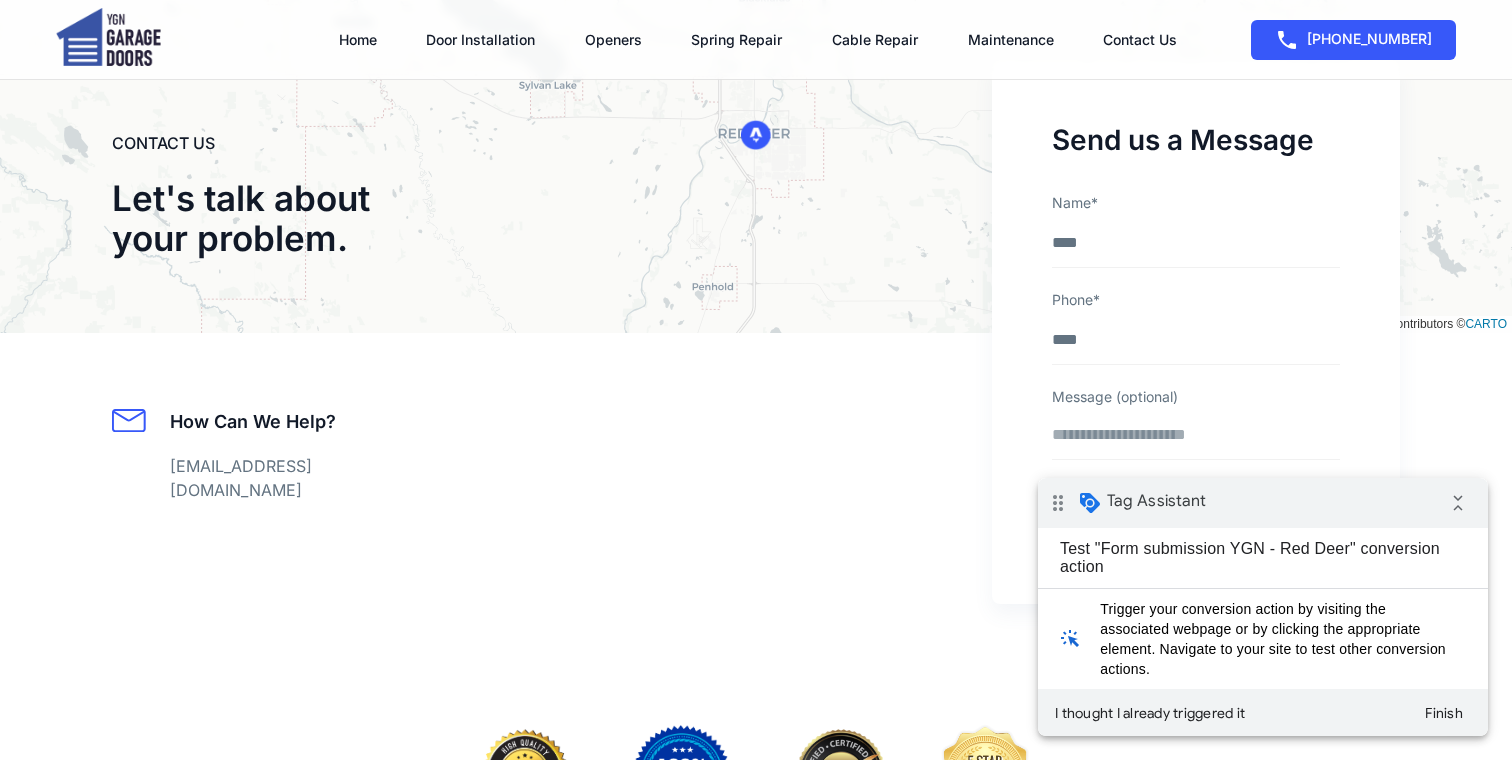 click on "Send" at bounding box center [1111, 520] 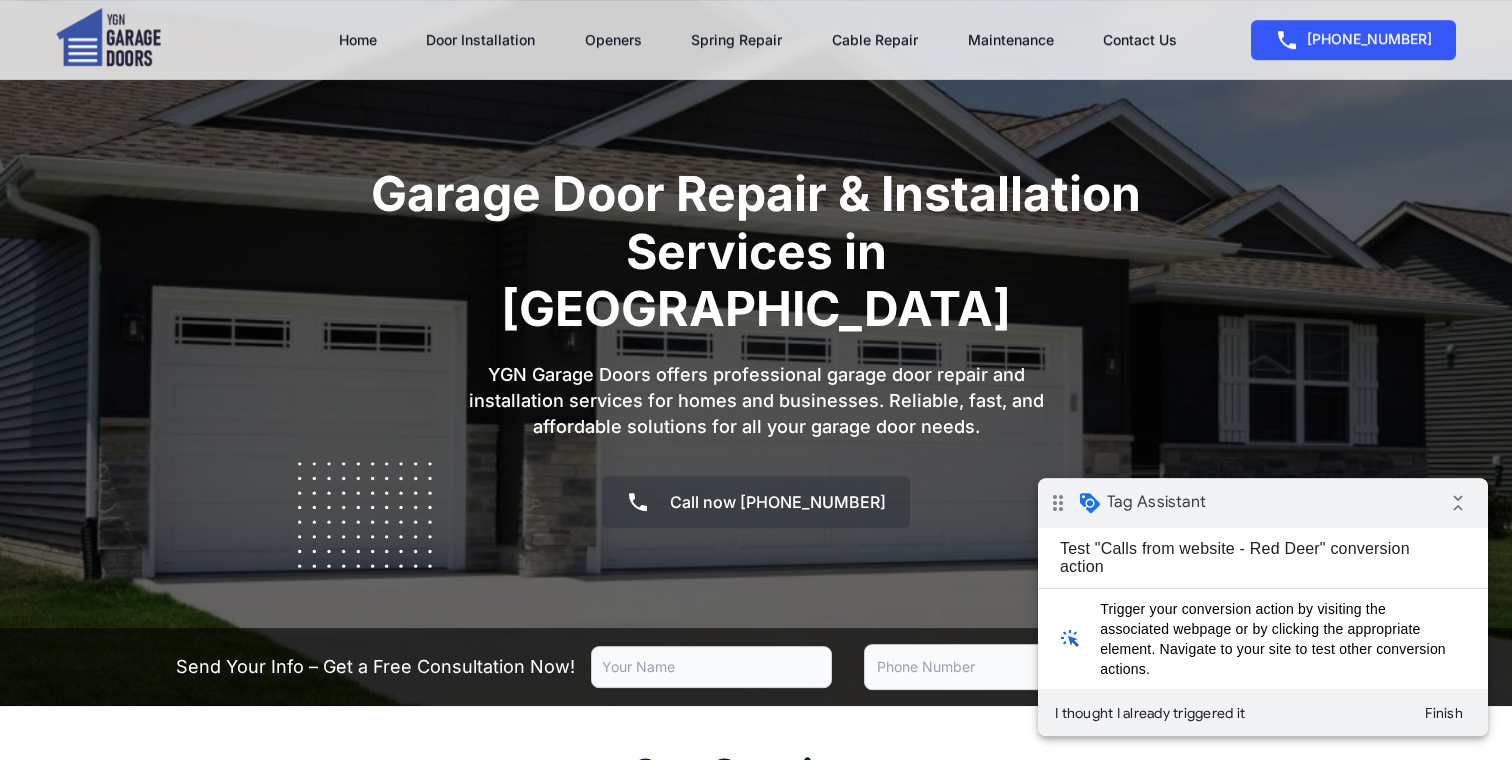 scroll, scrollTop: 0, scrollLeft: 0, axis: both 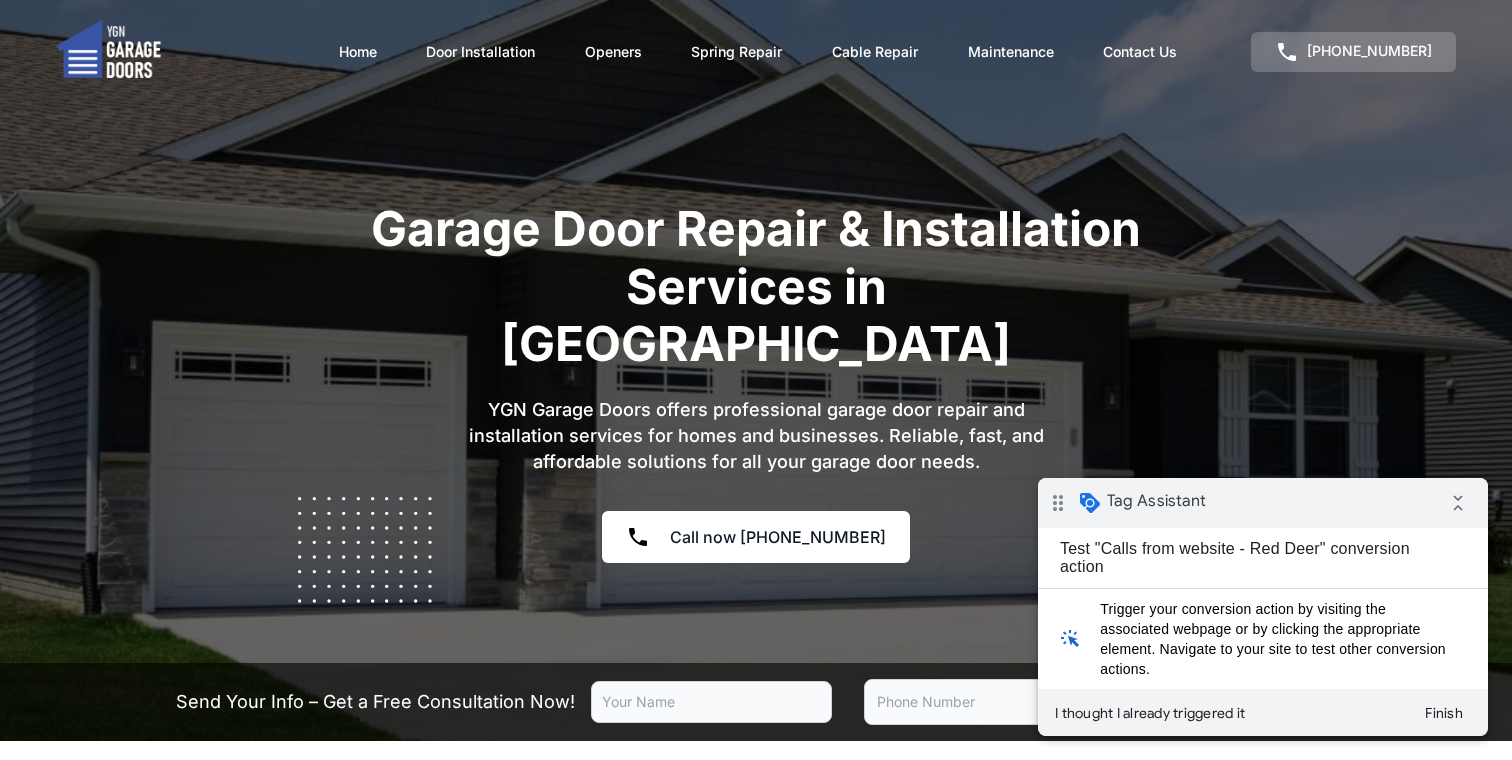 click on "Call now [PHONE_NUMBER]" at bounding box center (756, 537) 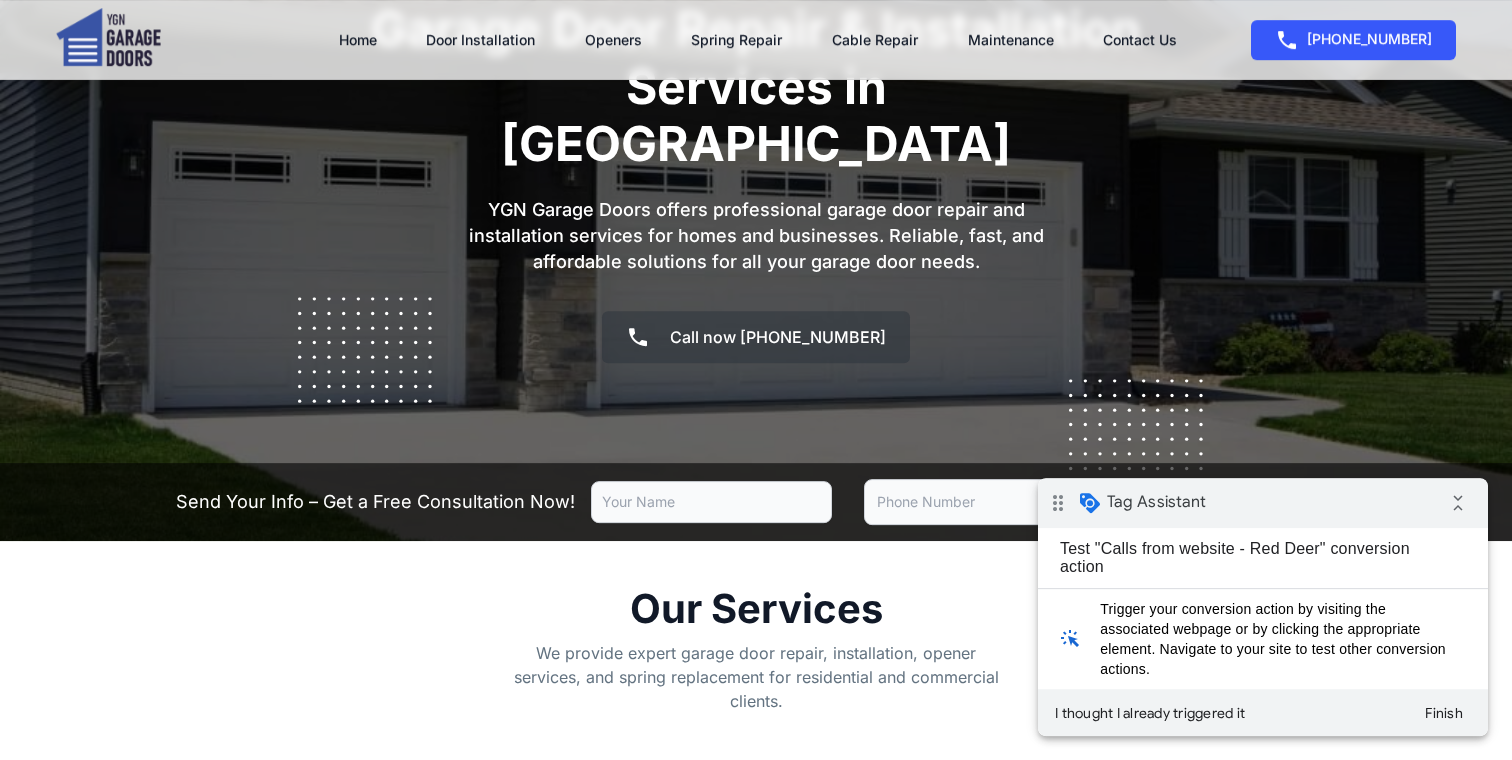 scroll, scrollTop: 0, scrollLeft: 0, axis: both 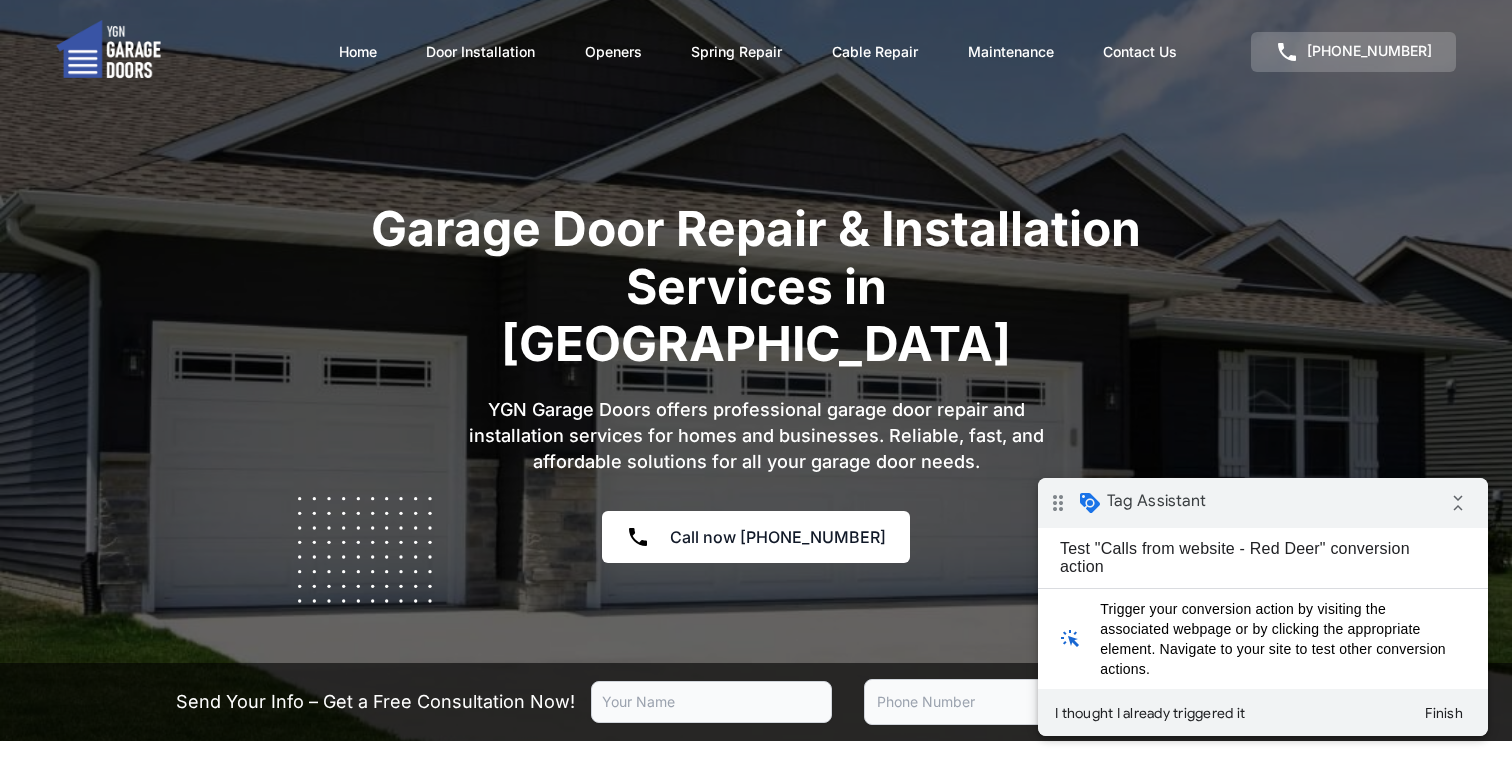click on "Call now [PHONE_NUMBER]" at bounding box center (756, 537) 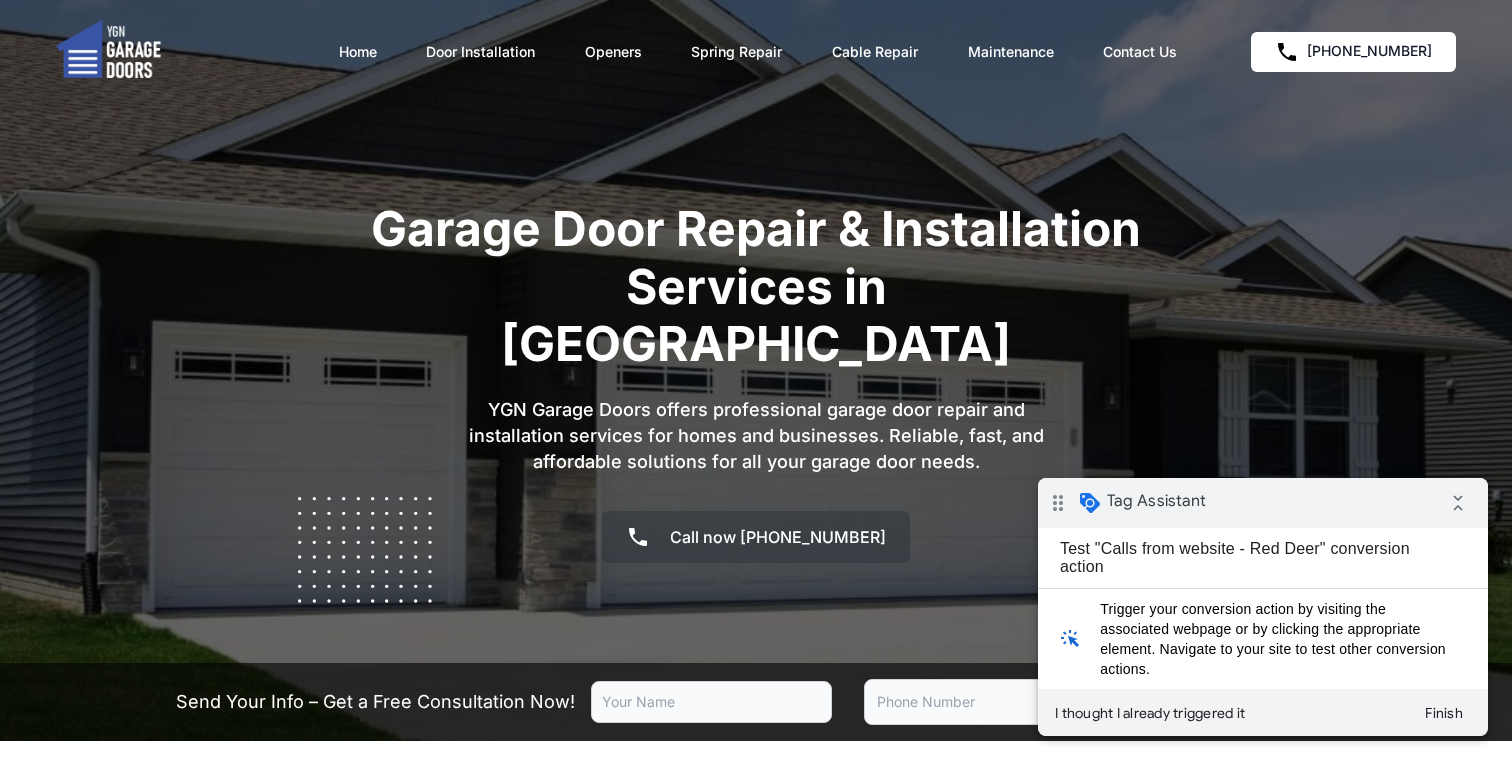 click on "[PHONE_NUMBER]" at bounding box center (1369, 50) 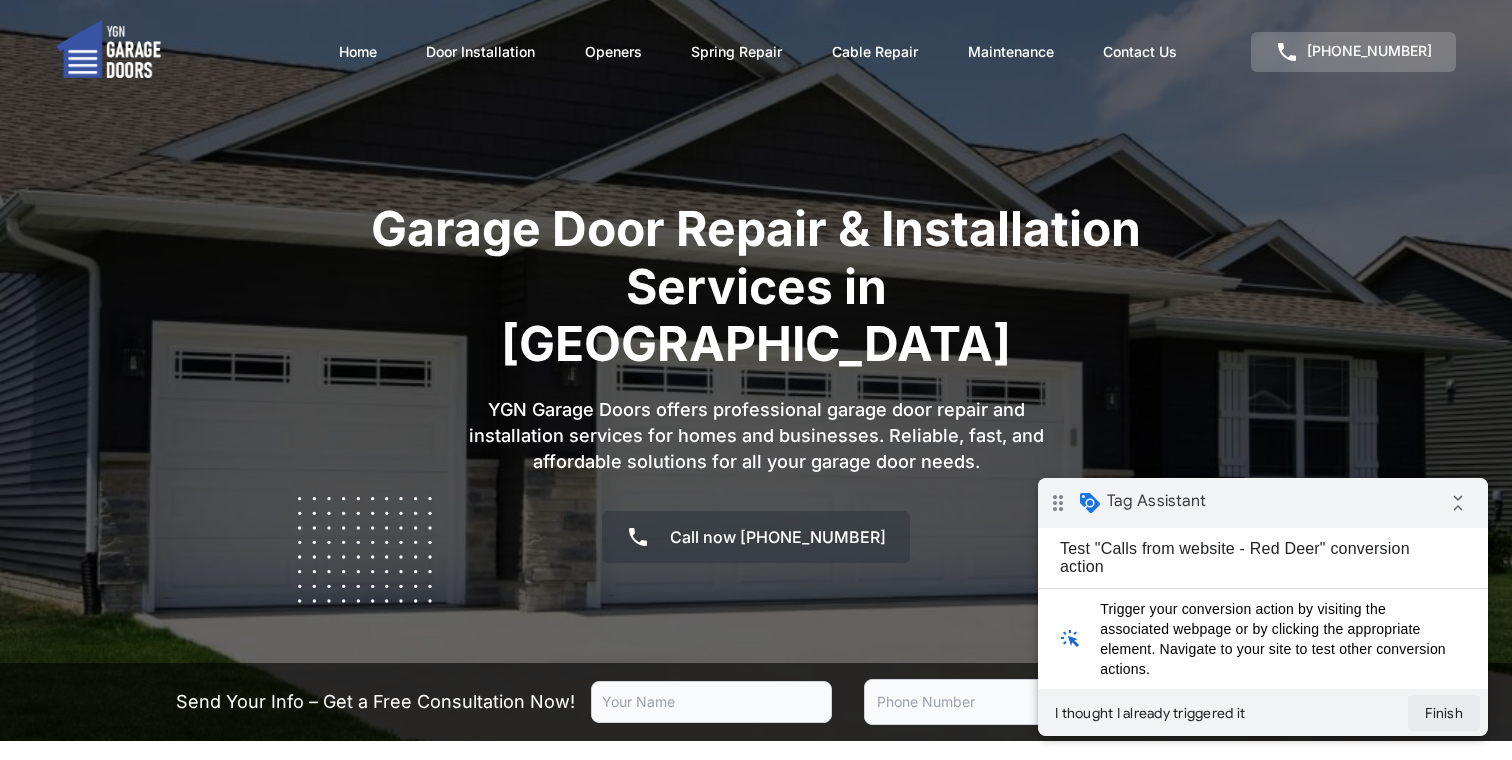 click on "Finish" at bounding box center [1444, 713] 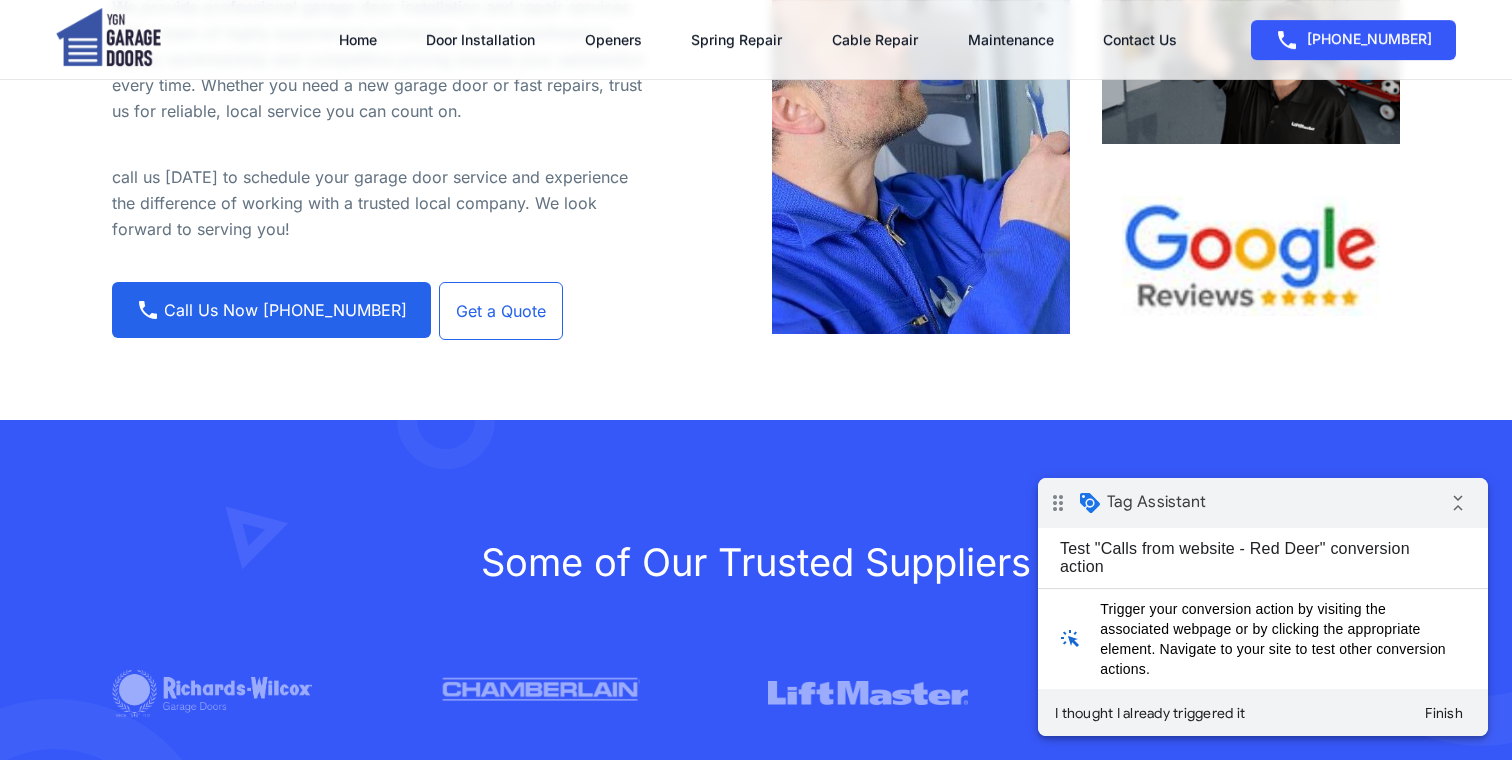 scroll, scrollTop: 2048, scrollLeft: 0, axis: vertical 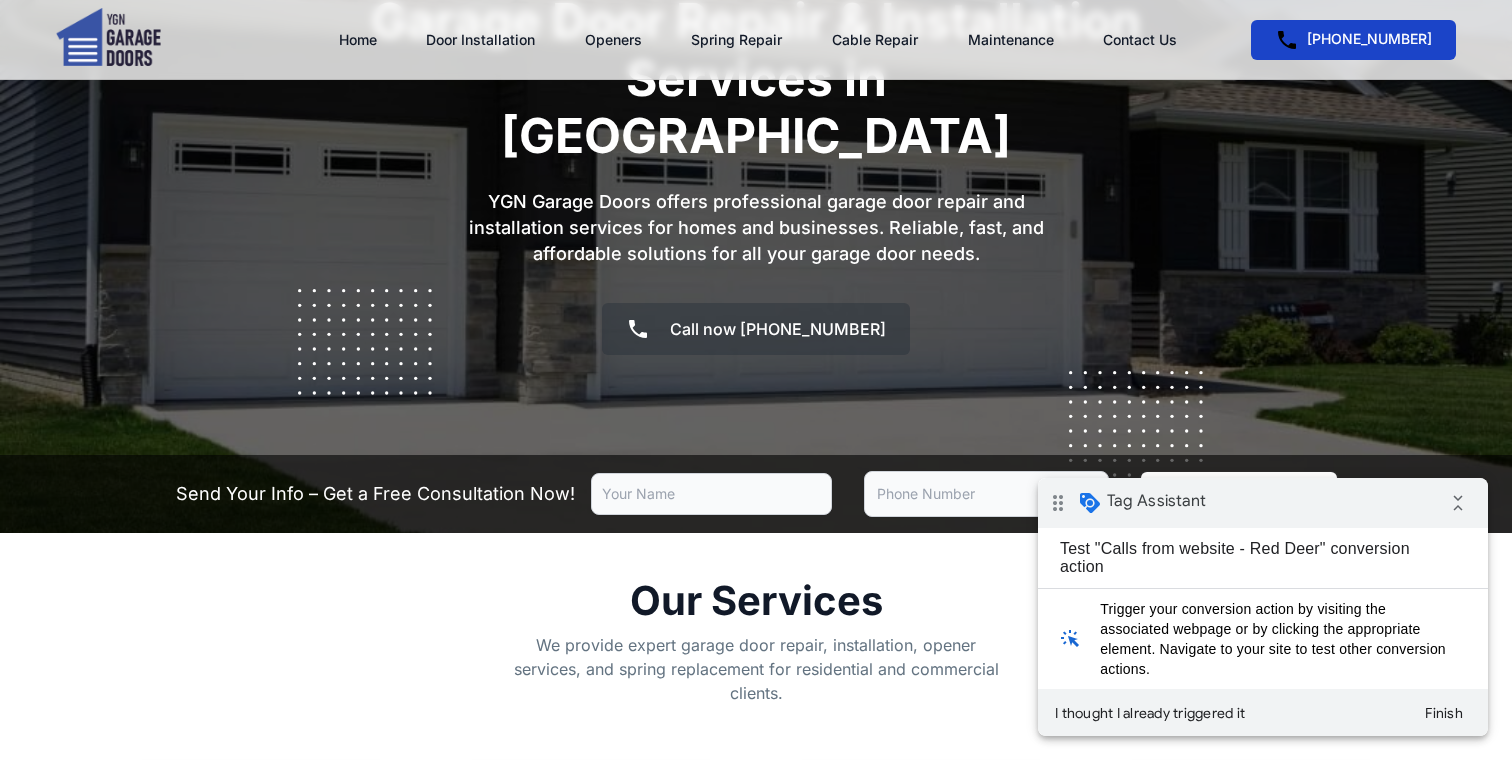 click on "[PHONE_NUMBER]" at bounding box center (1369, 38) 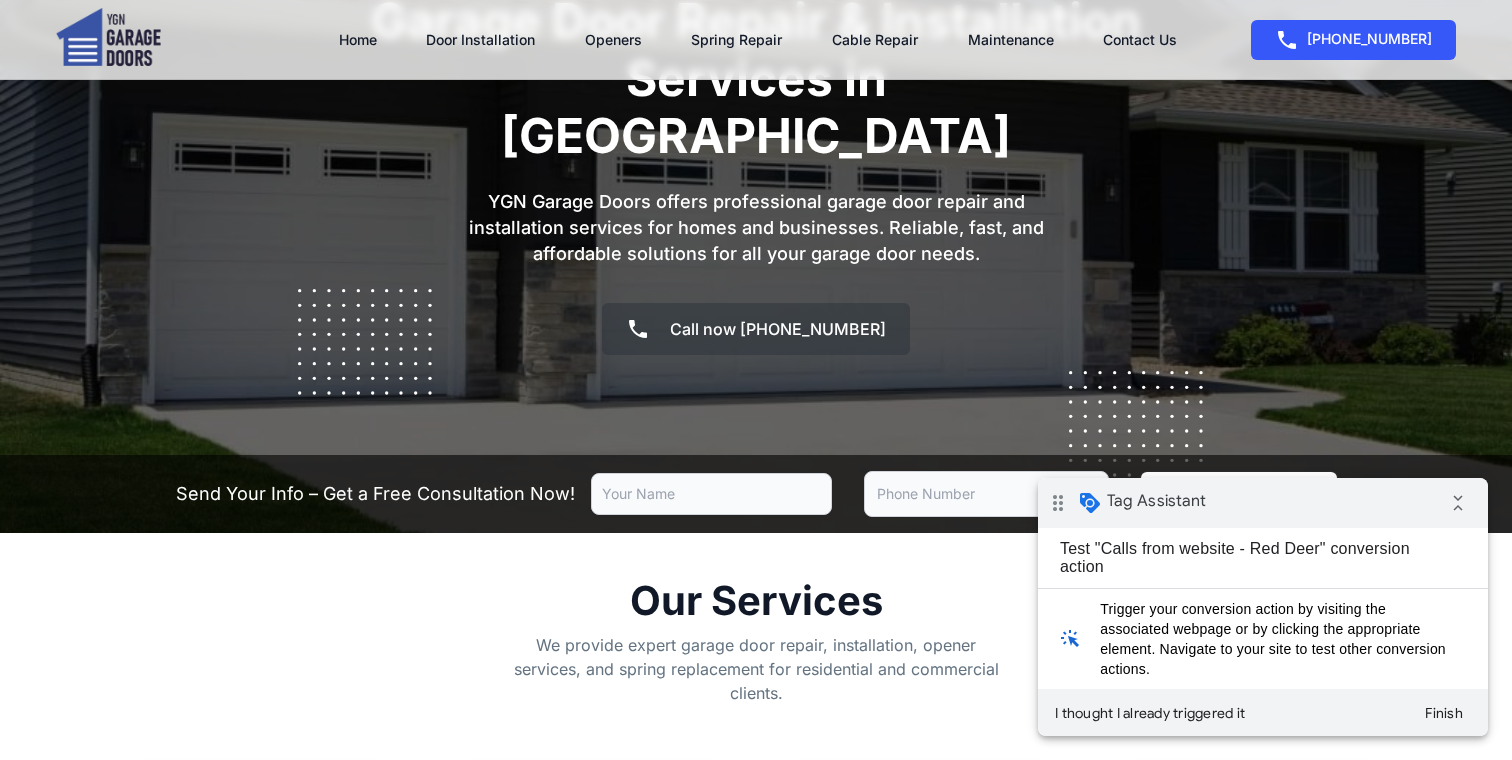 scroll, scrollTop: 112, scrollLeft: 0, axis: vertical 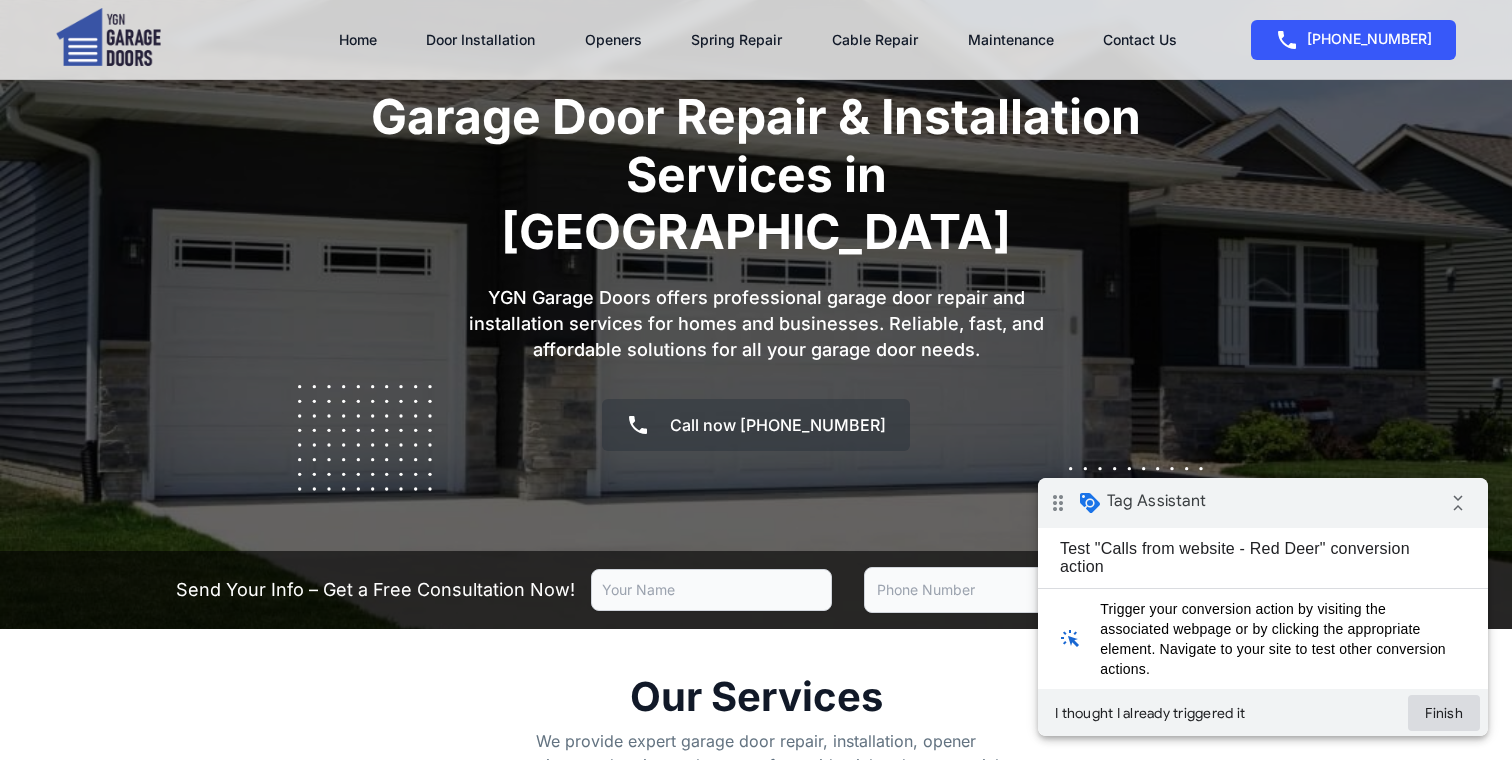 click on "Finish" at bounding box center (1444, 713) 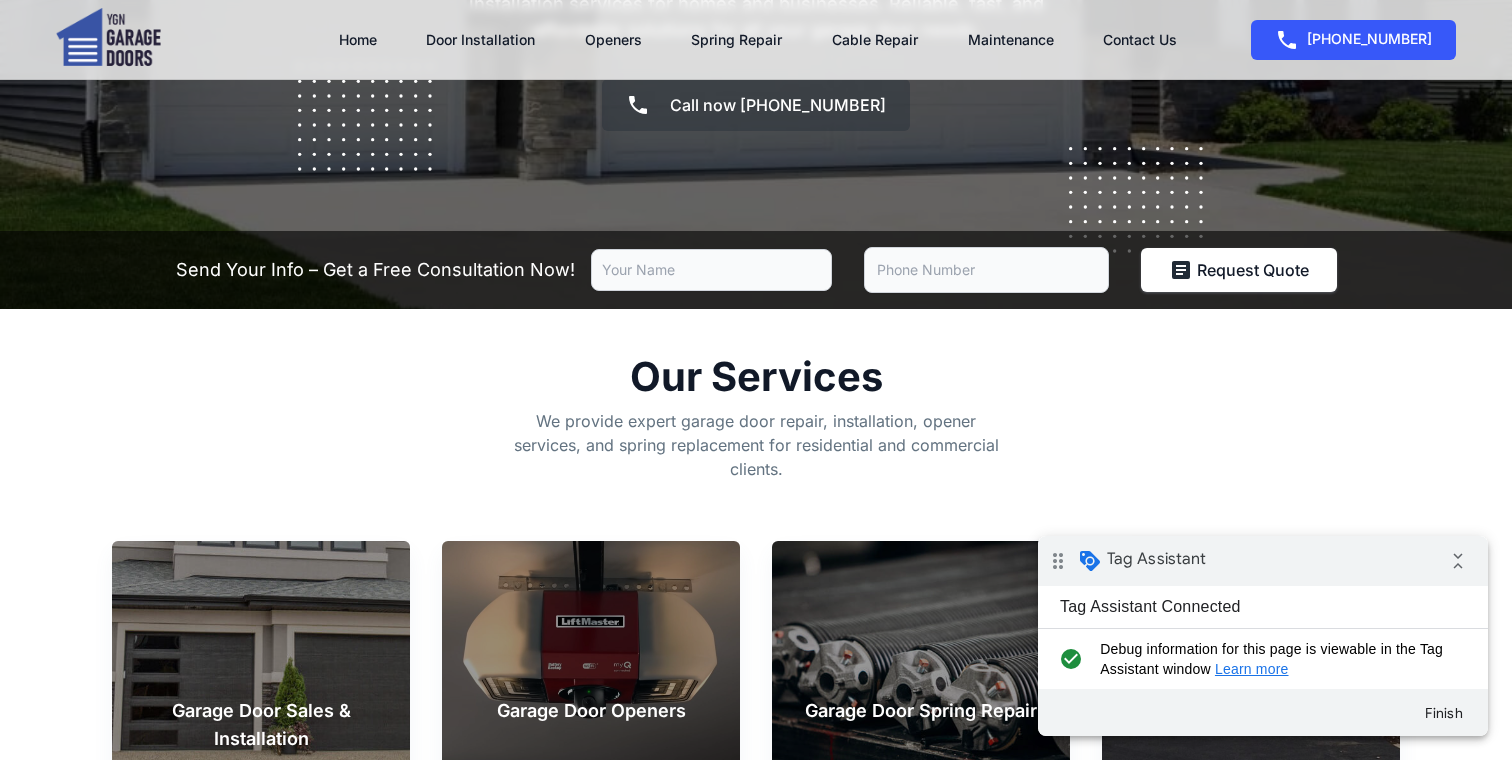 scroll, scrollTop: 0, scrollLeft: 0, axis: both 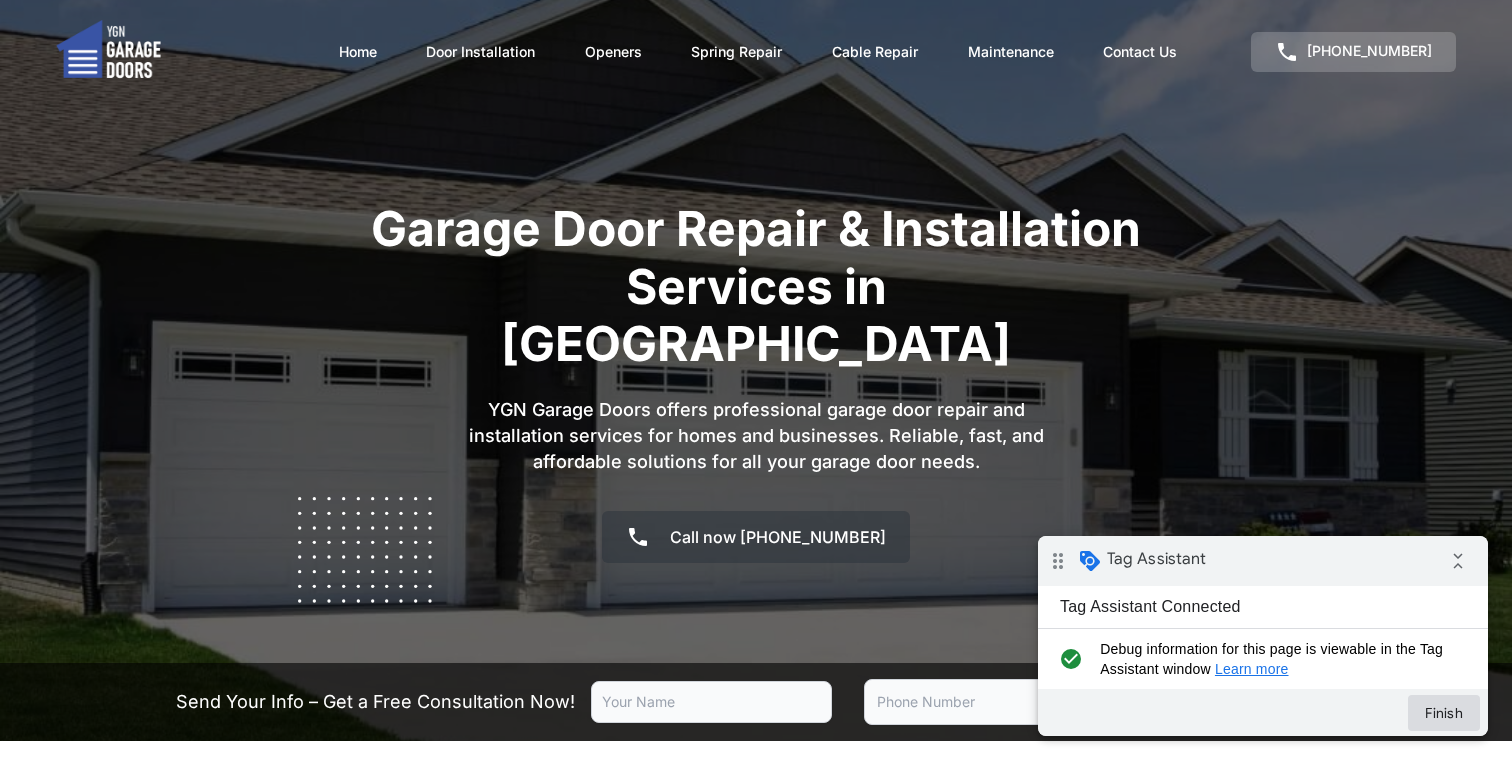 click on "Finish" at bounding box center (1444, 713) 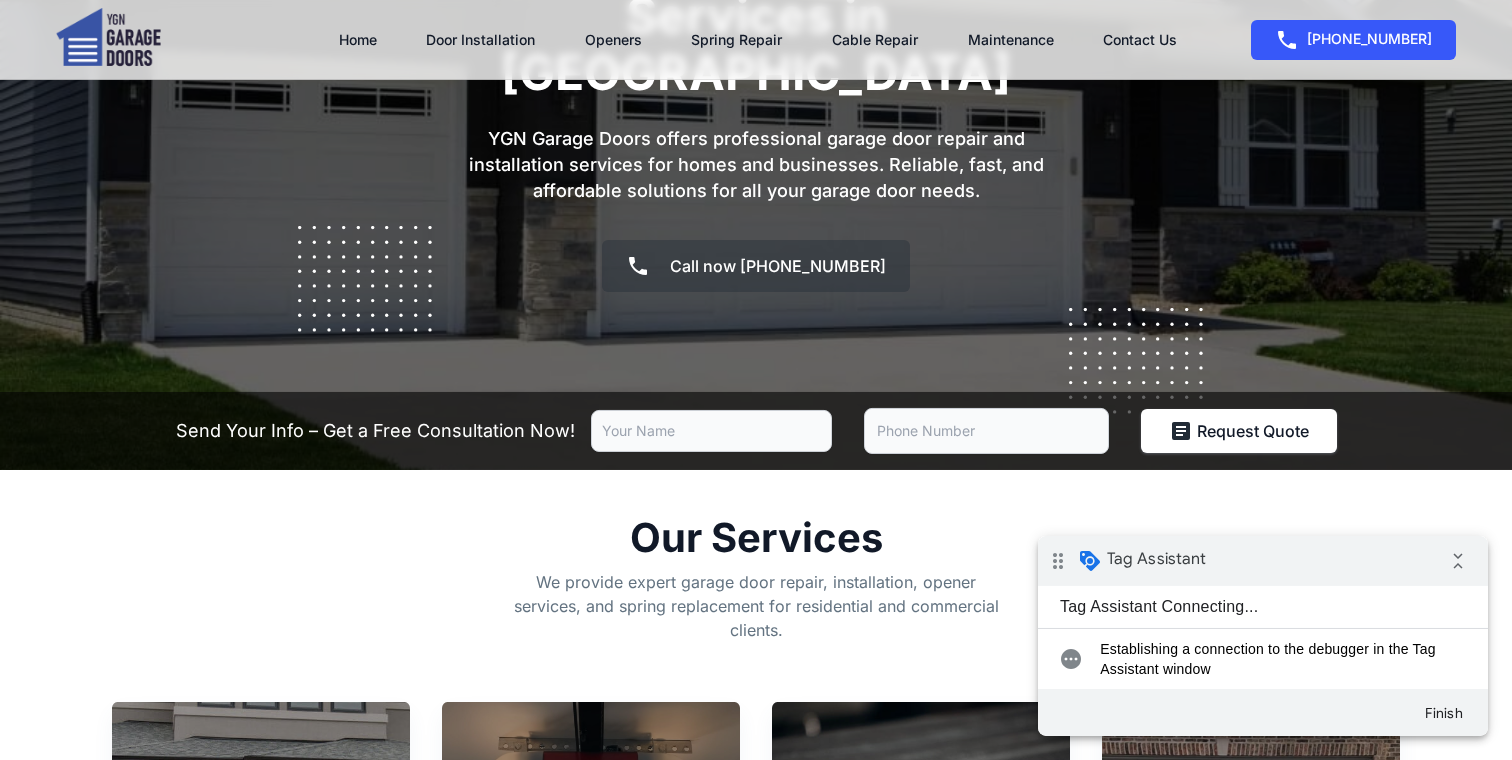 scroll, scrollTop: 272, scrollLeft: 0, axis: vertical 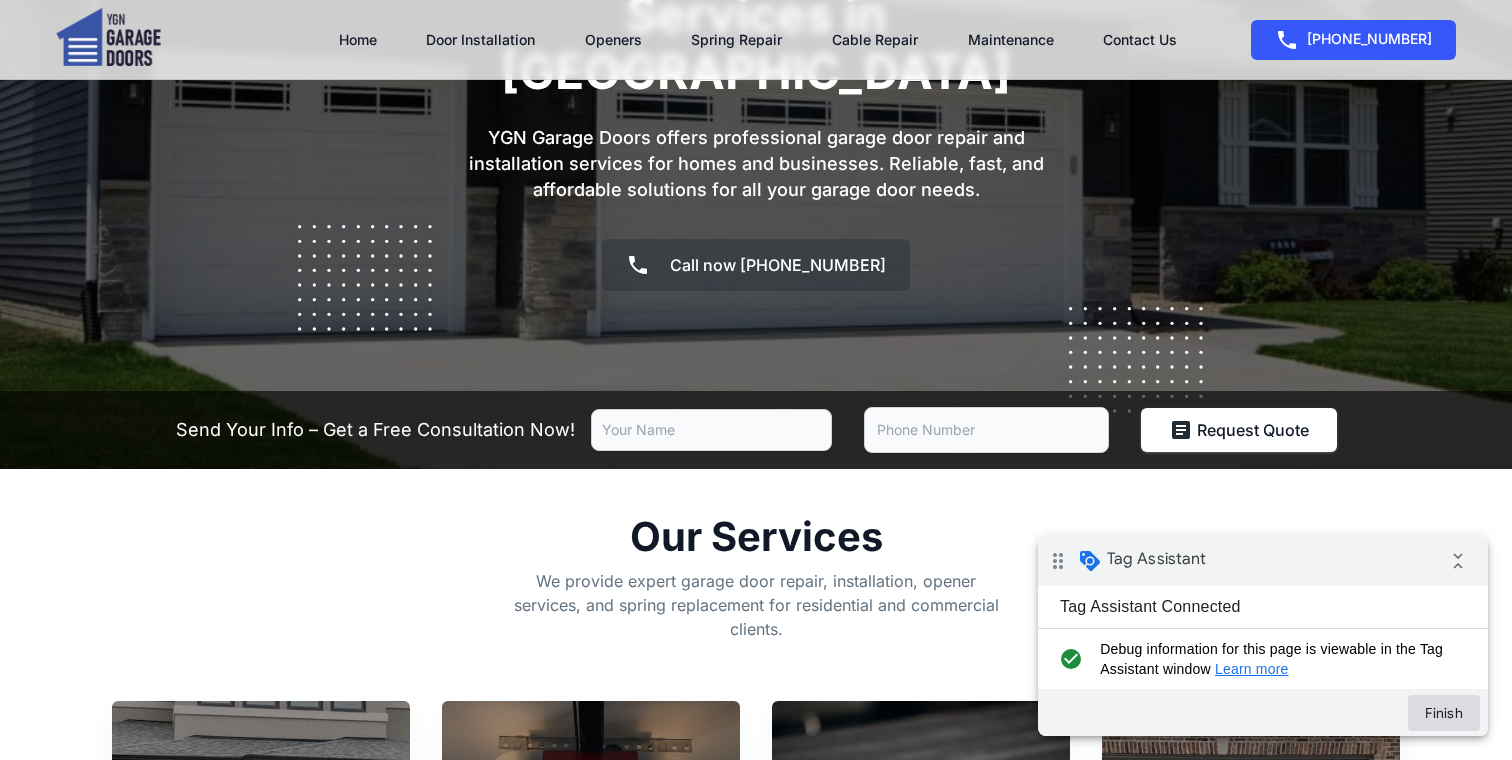 click on "Finish" at bounding box center (1444, 713) 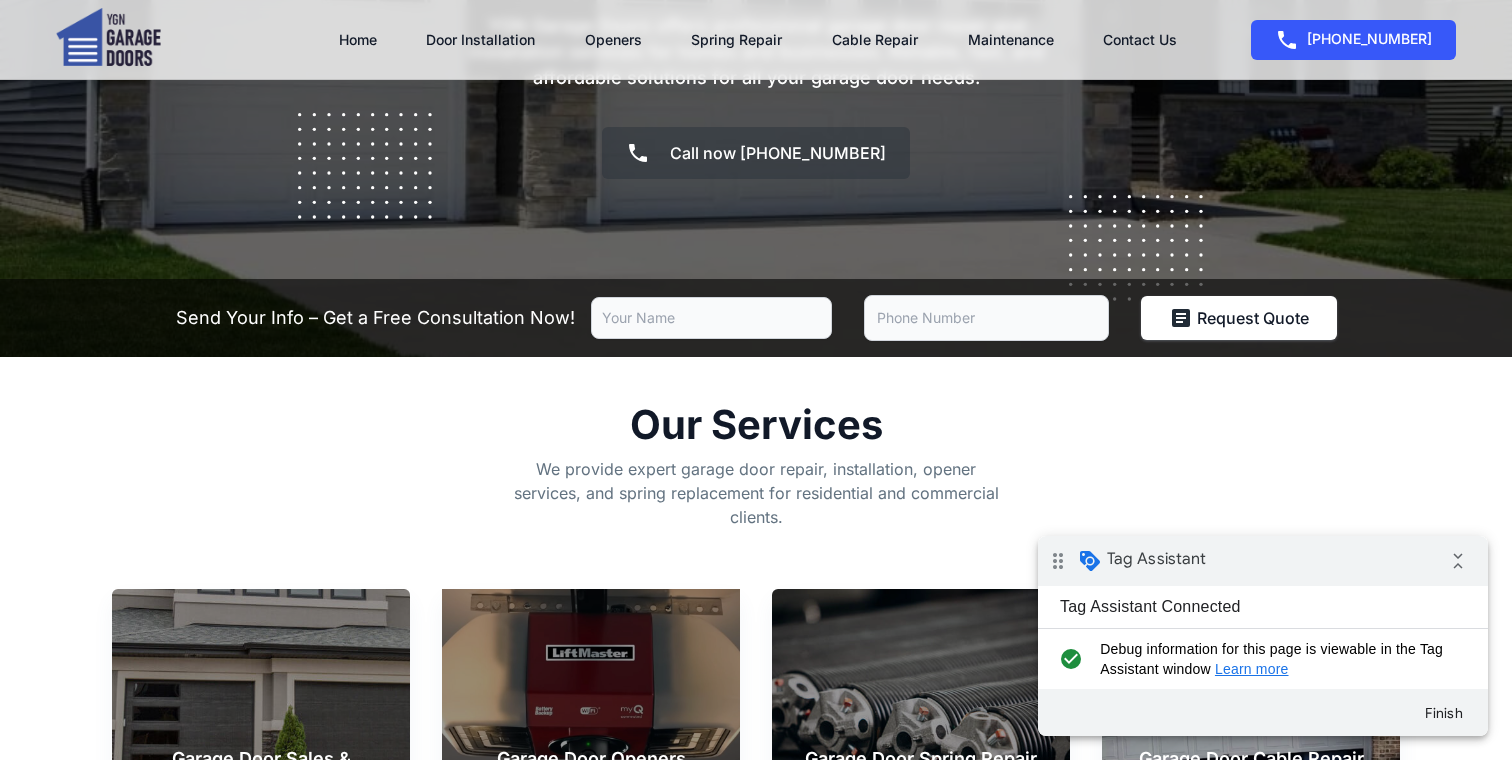 scroll, scrollTop: 0, scrollLeft: 0, axis: both 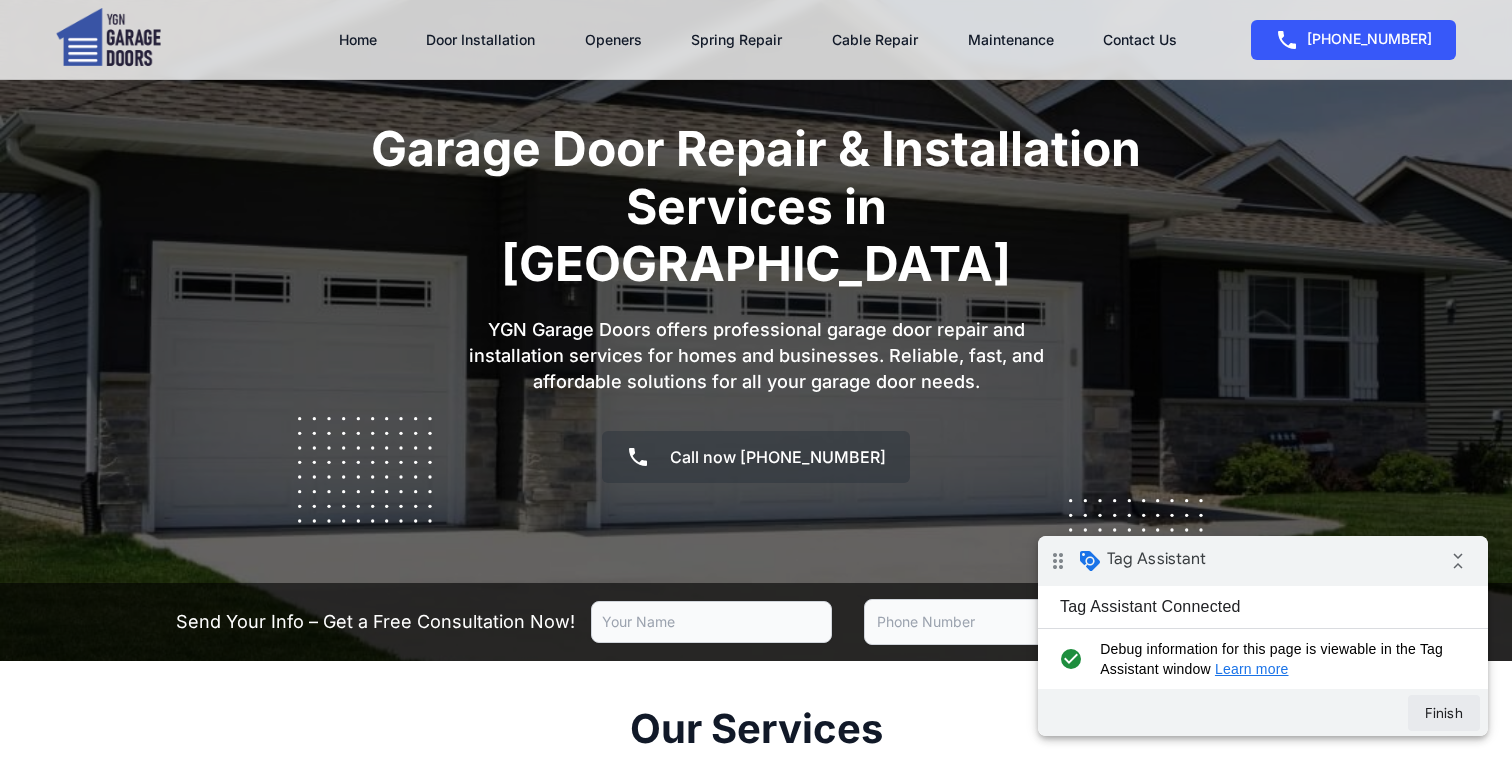 click on "Finish" at bounding box center [1444, 713] 